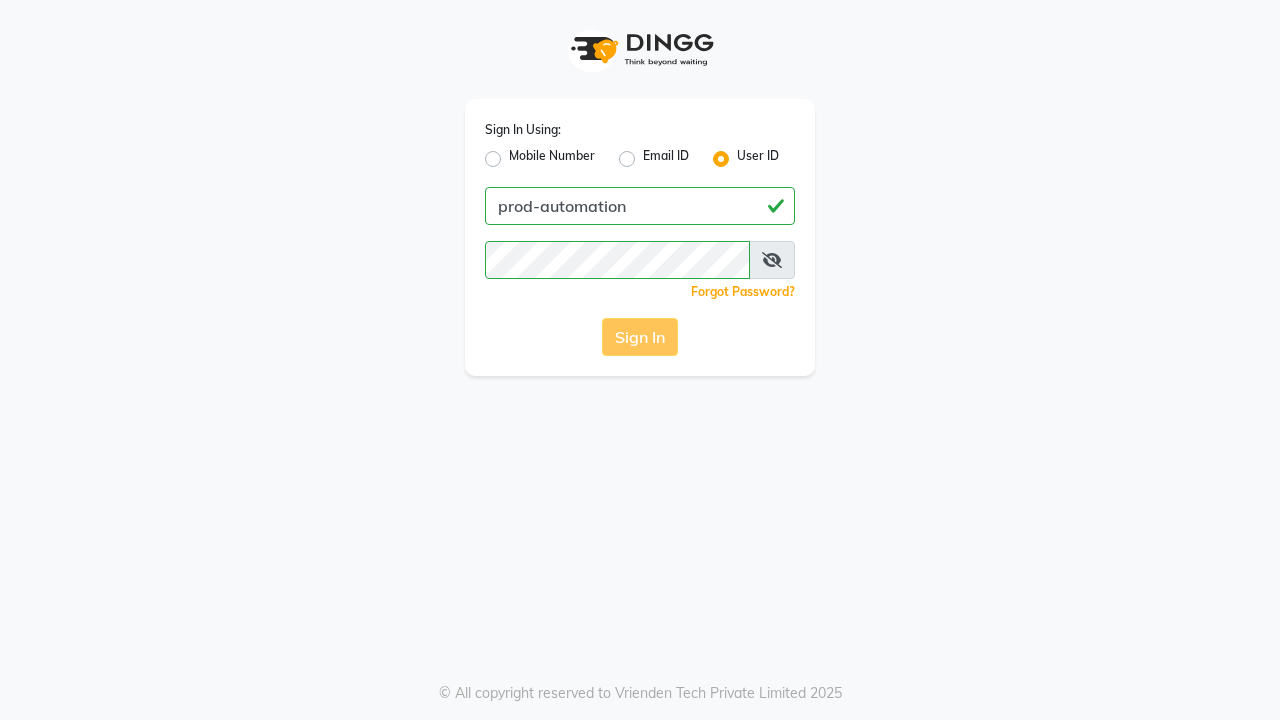 scroll, scrollTop: 0, scrollLeft: 0, axis: both 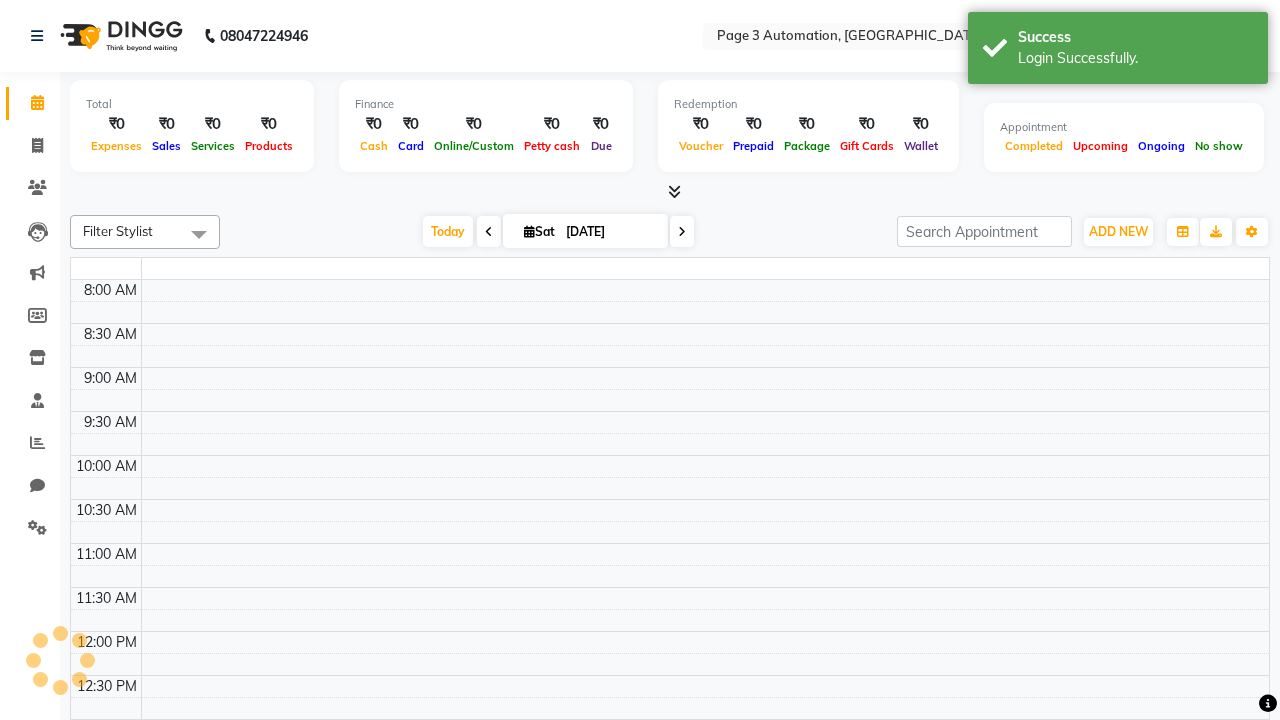 select on "en" 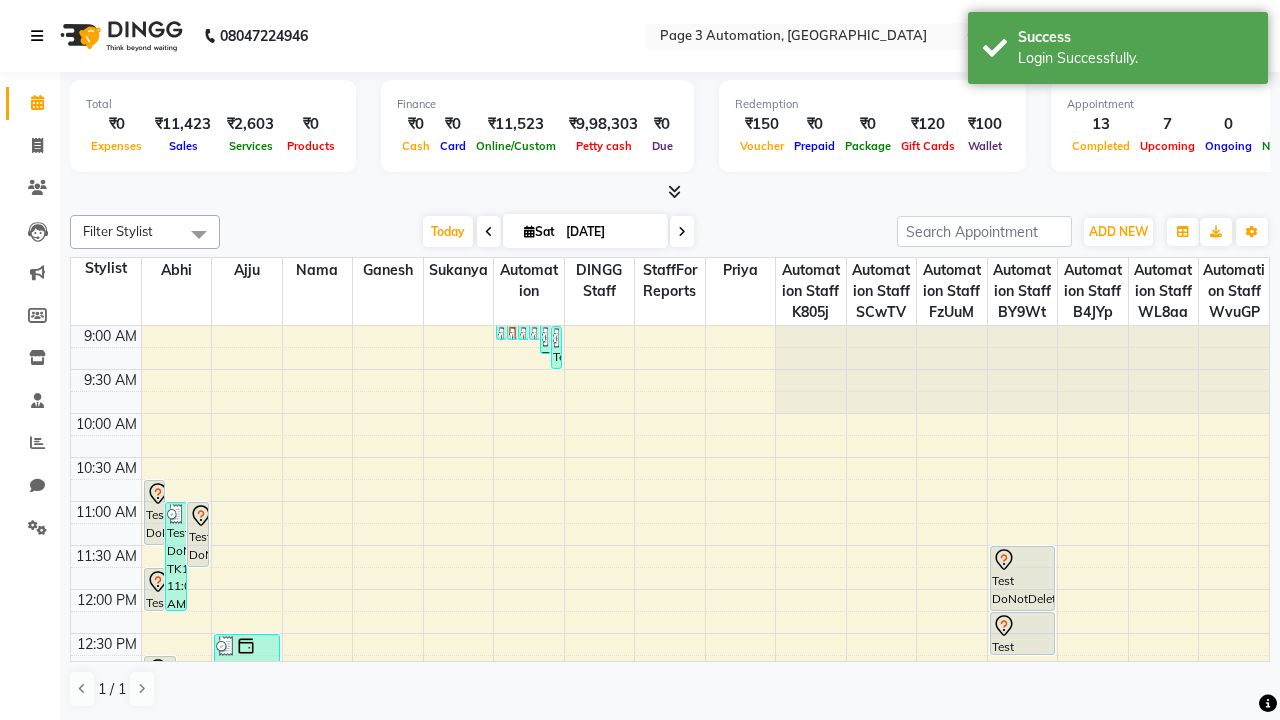 click at bounding box center (37, 36) 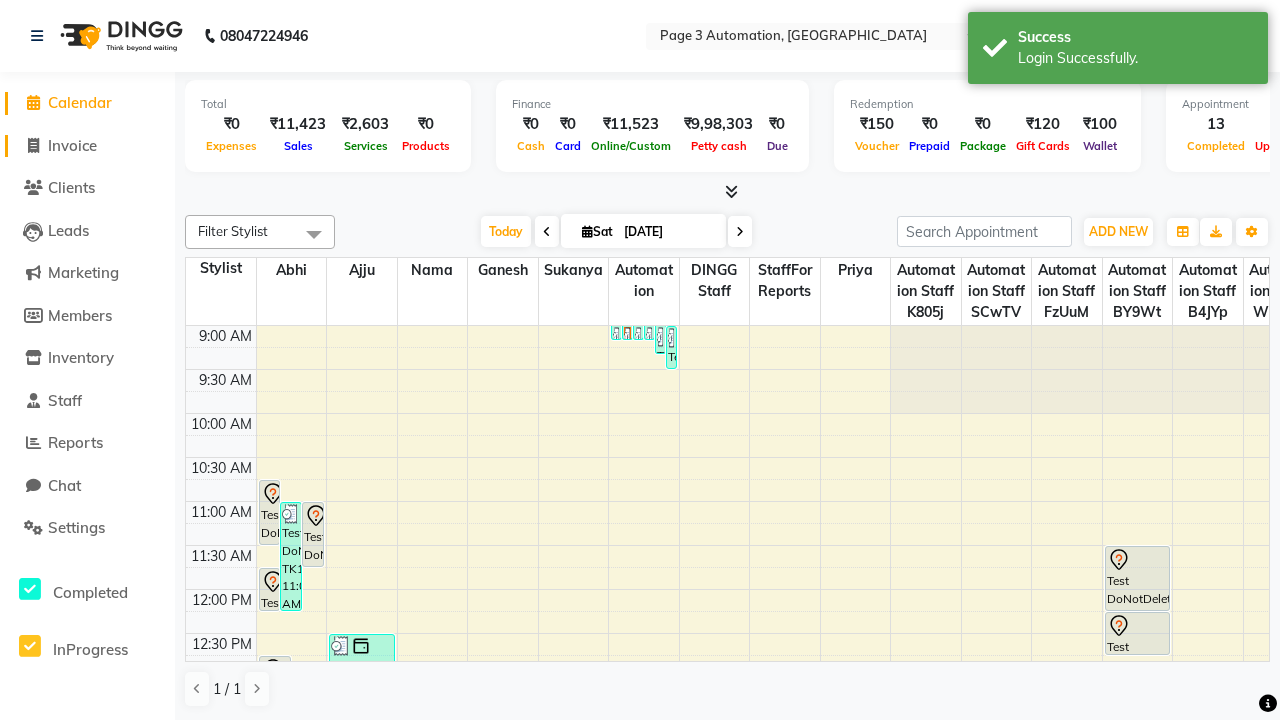 click on "Invoice" 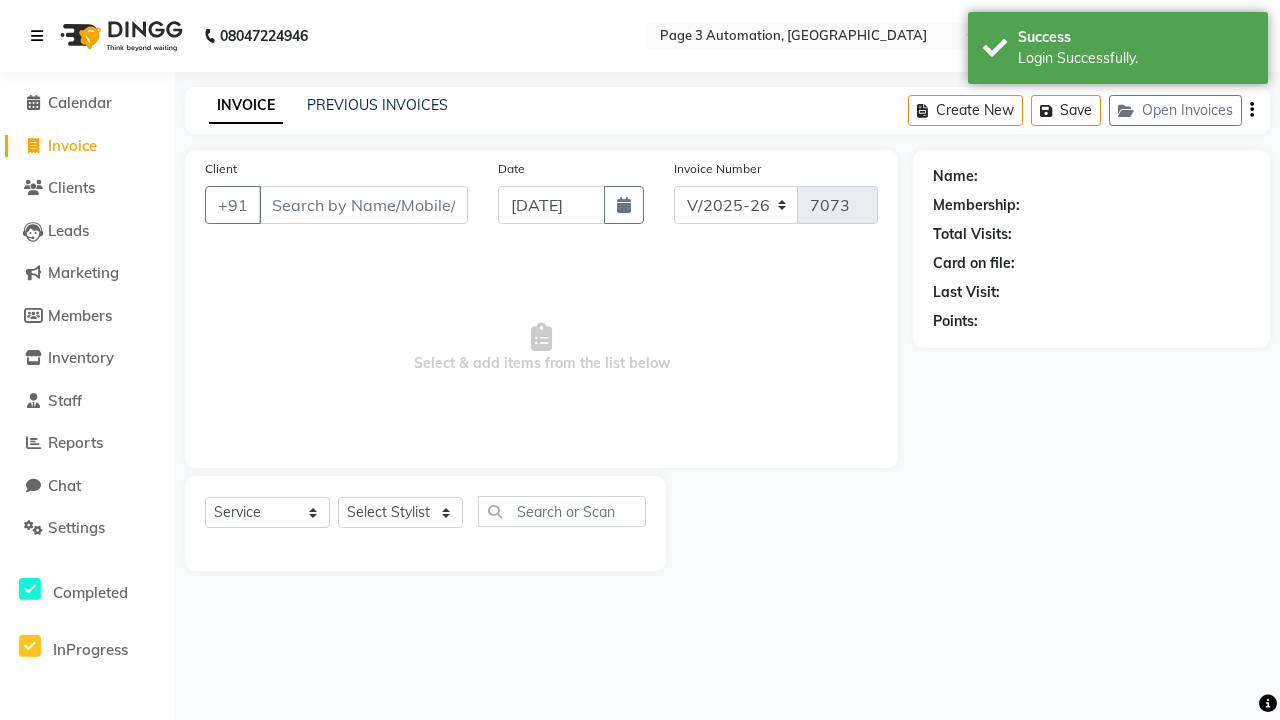 click at bounding box center (37, 36) 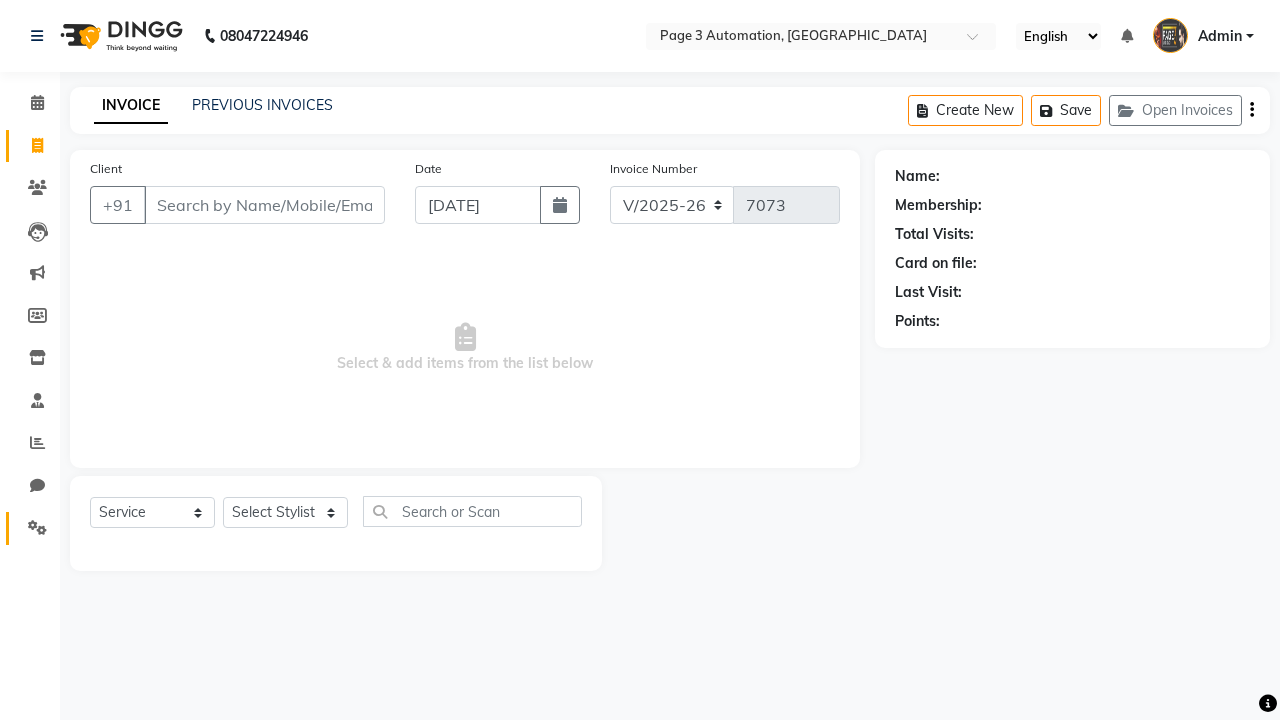 click 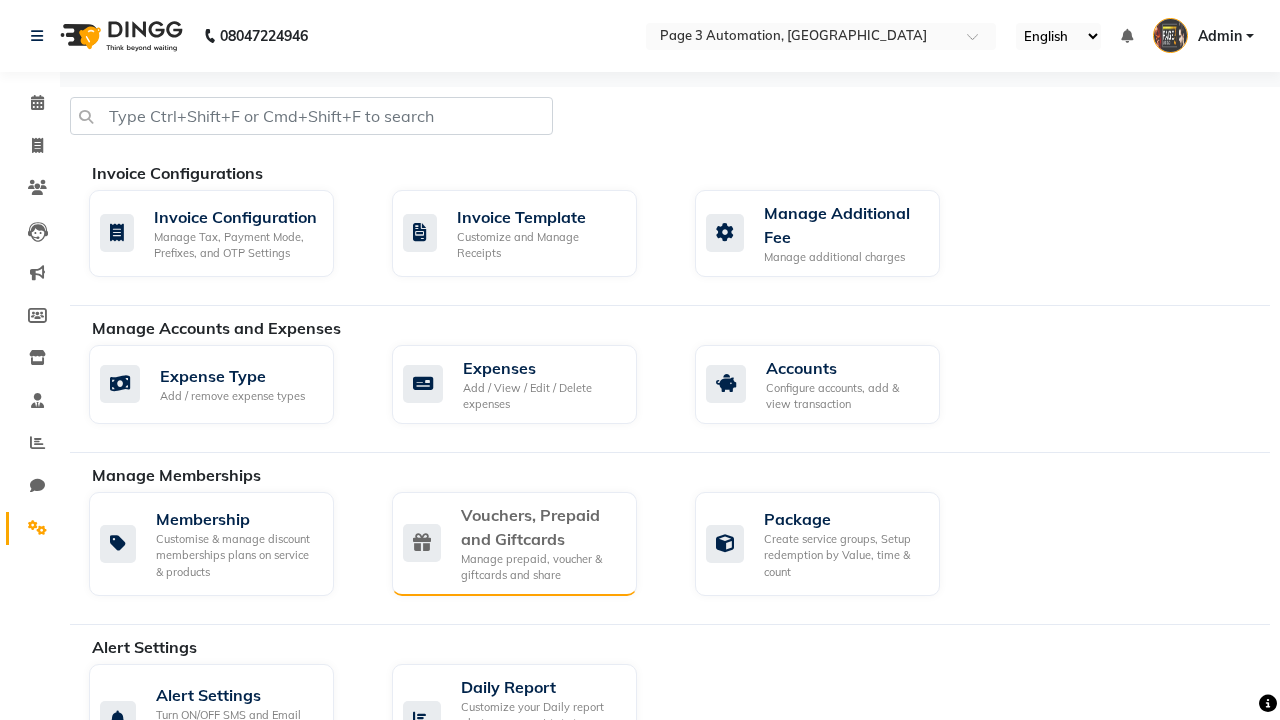 click on "Vouchers, Prepaid and Giftcards" 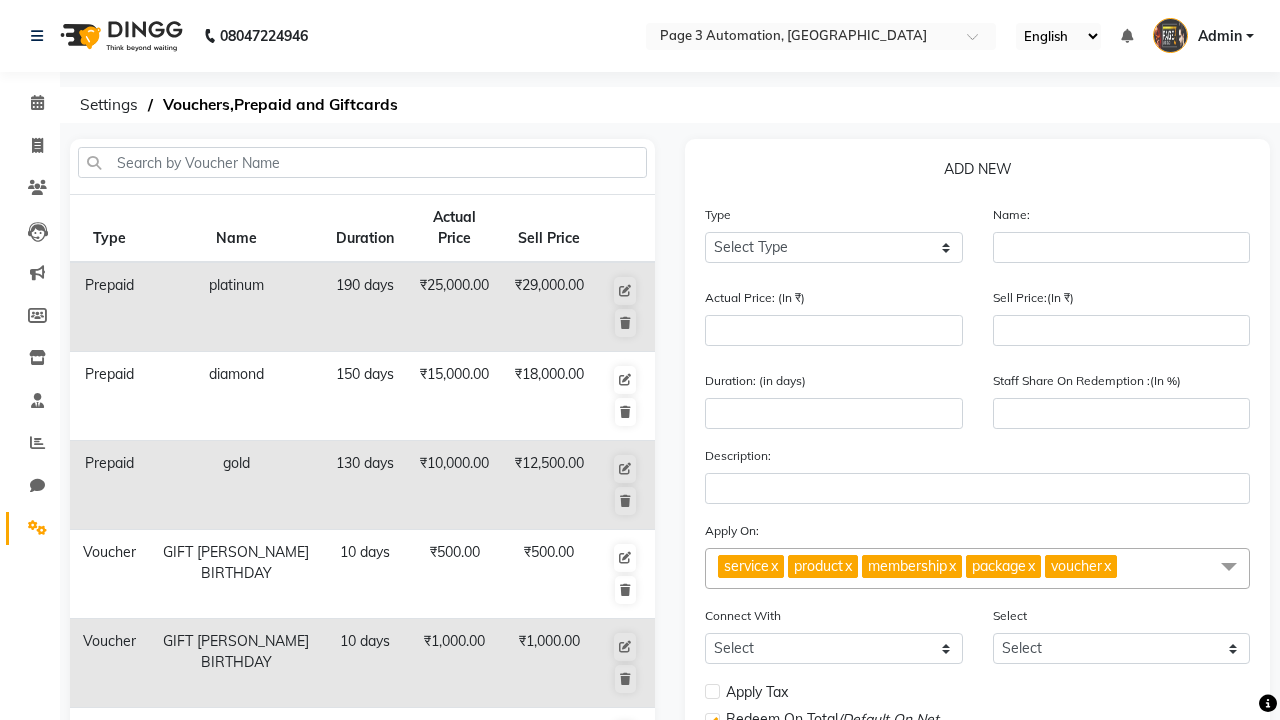 select on "P" 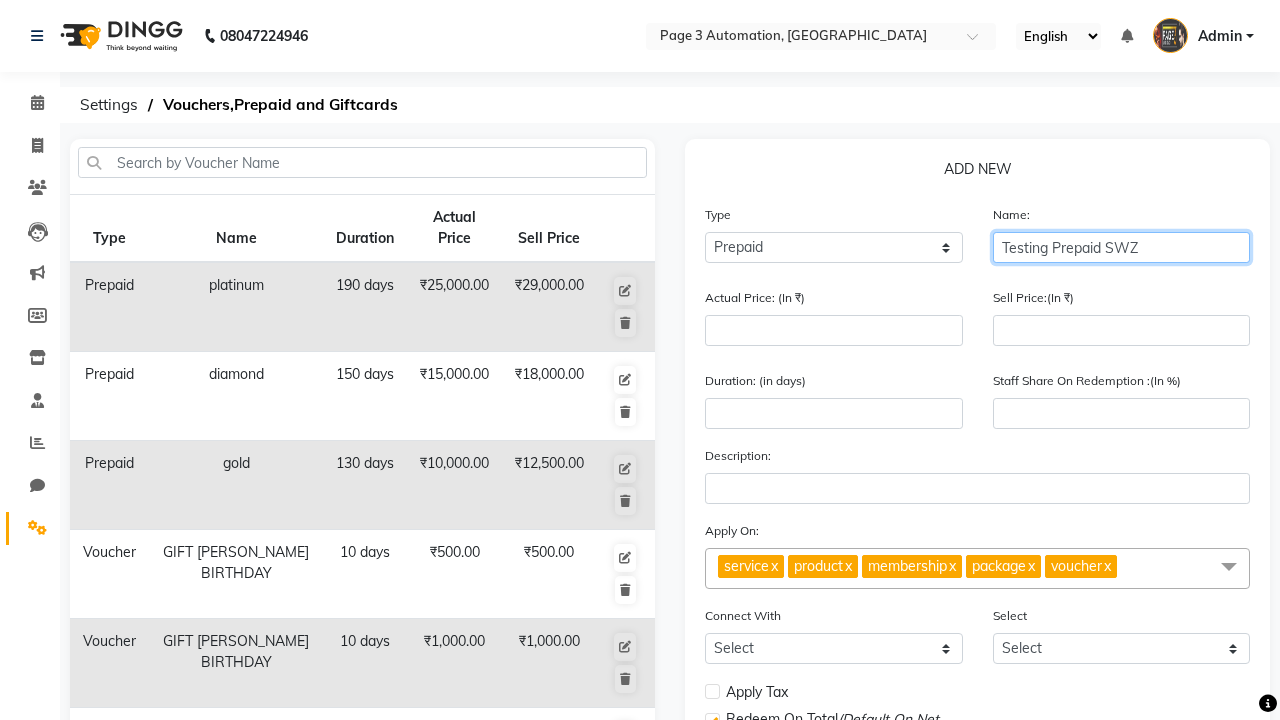 type on "Testing Prepaid SWZ" 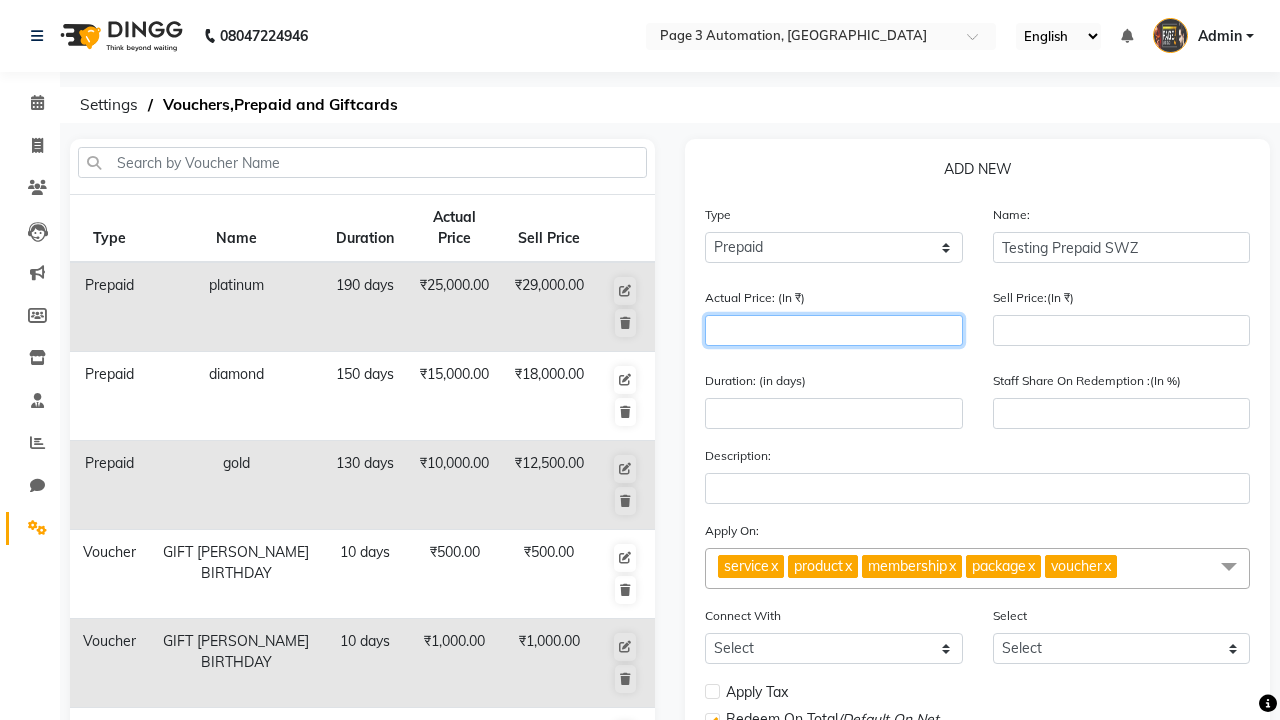 type on "1500" 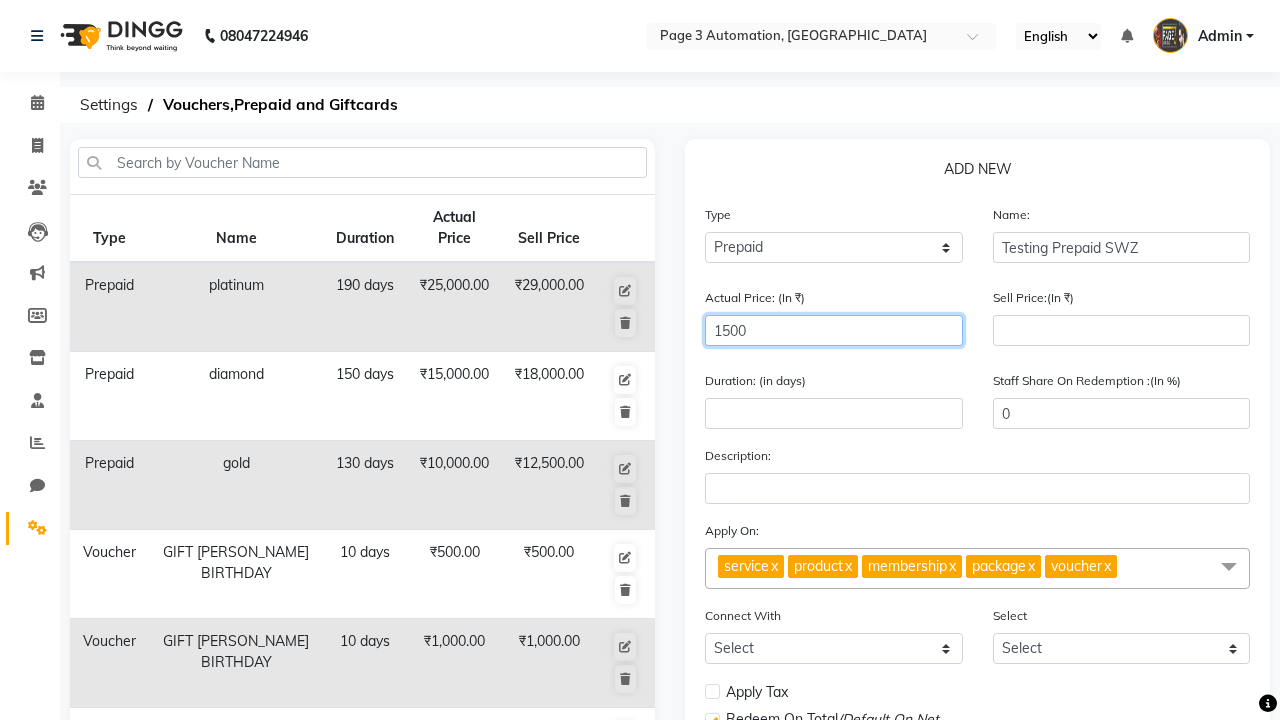 type on "1500" 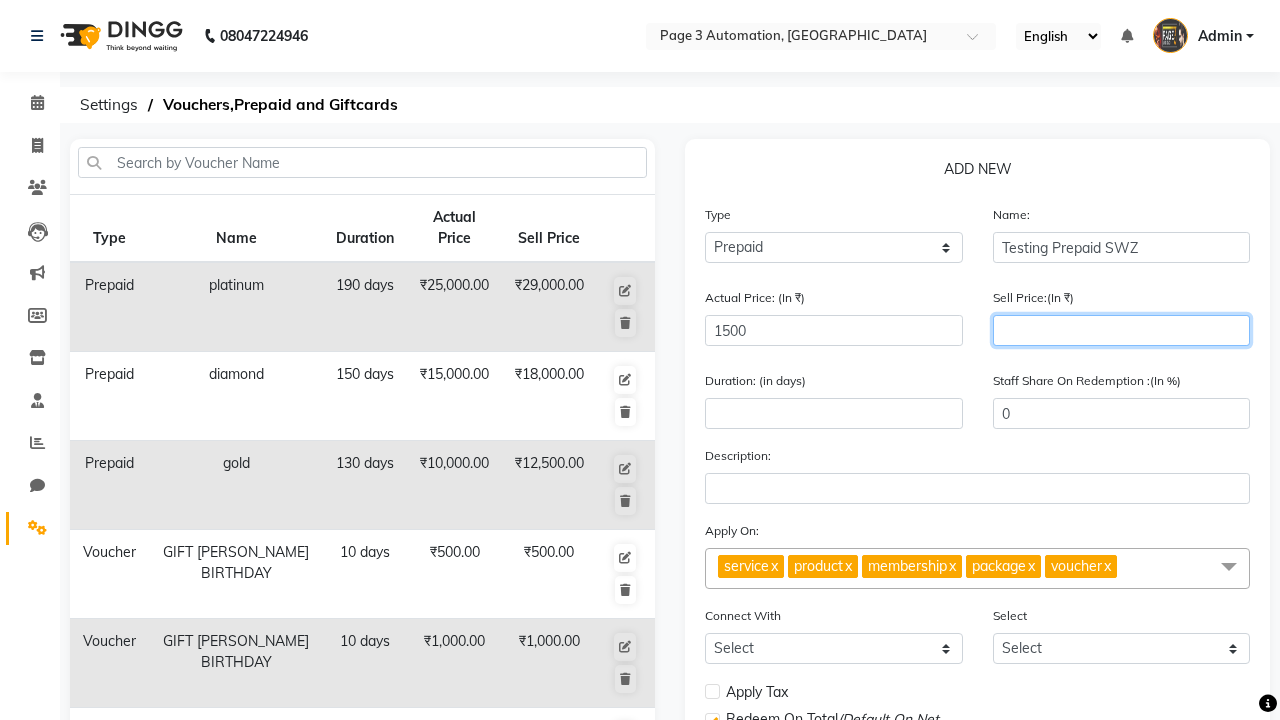type on "1200" 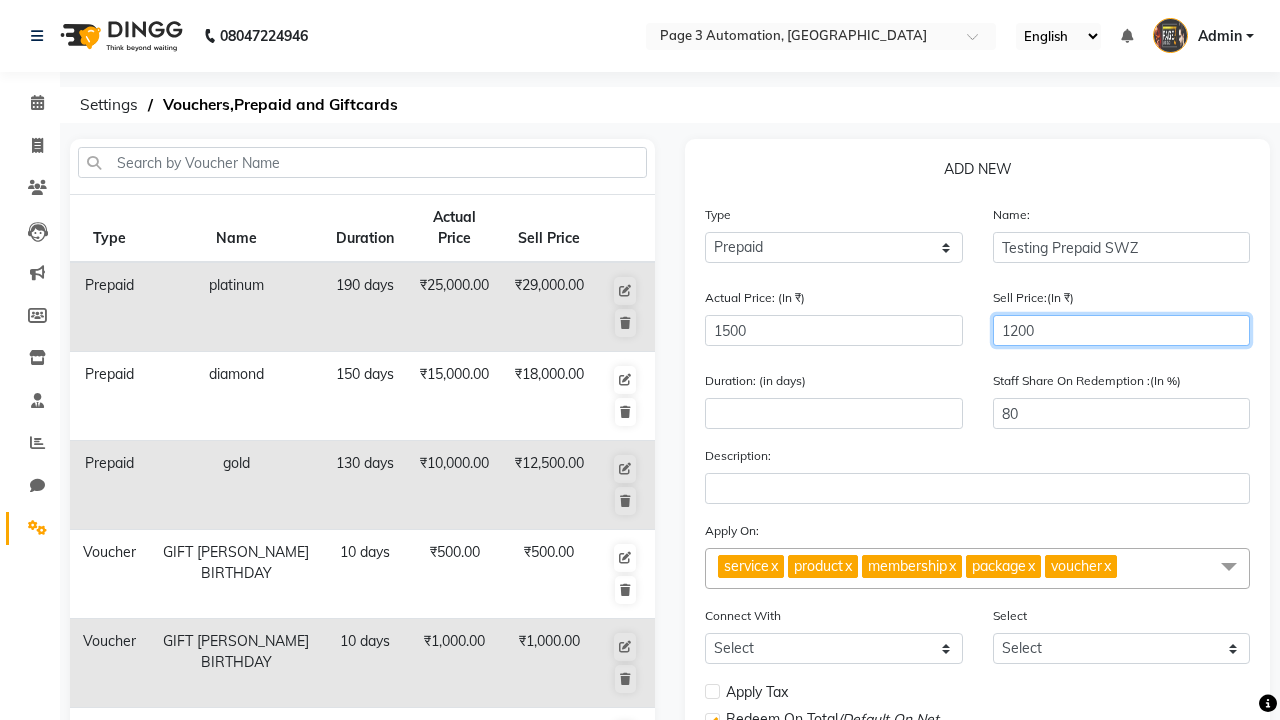 type on "1200" 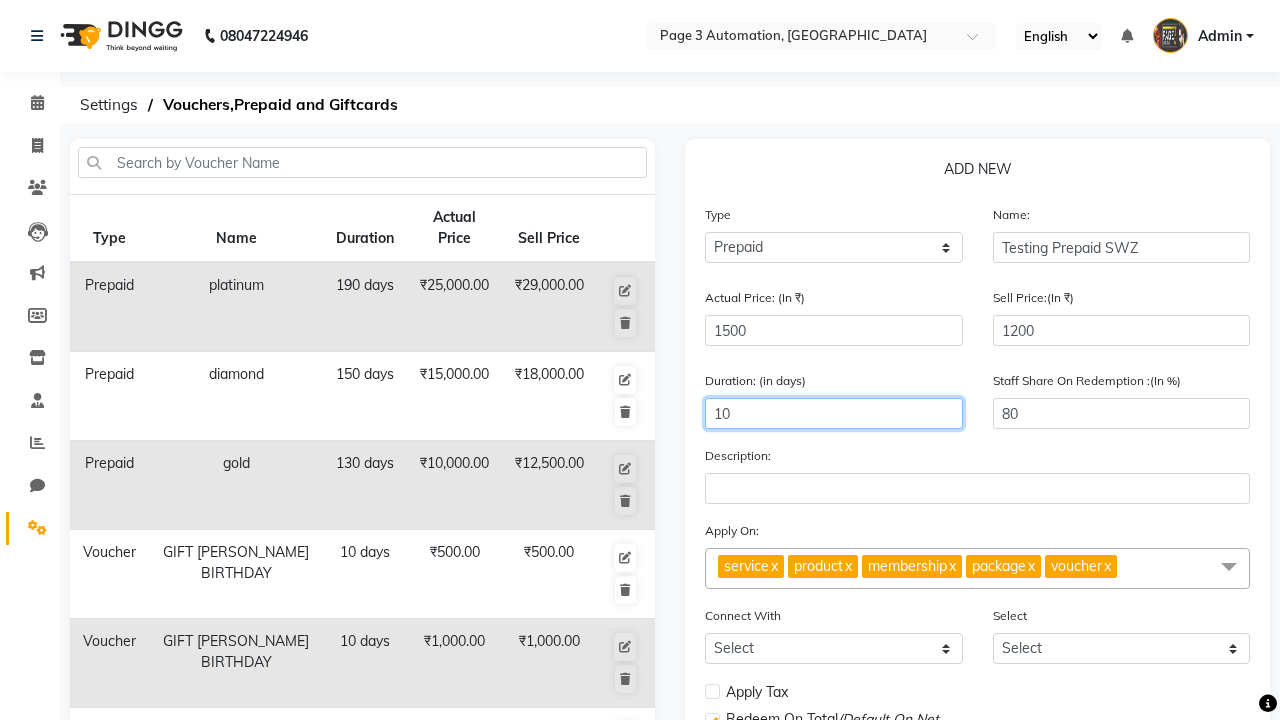 type on "10" 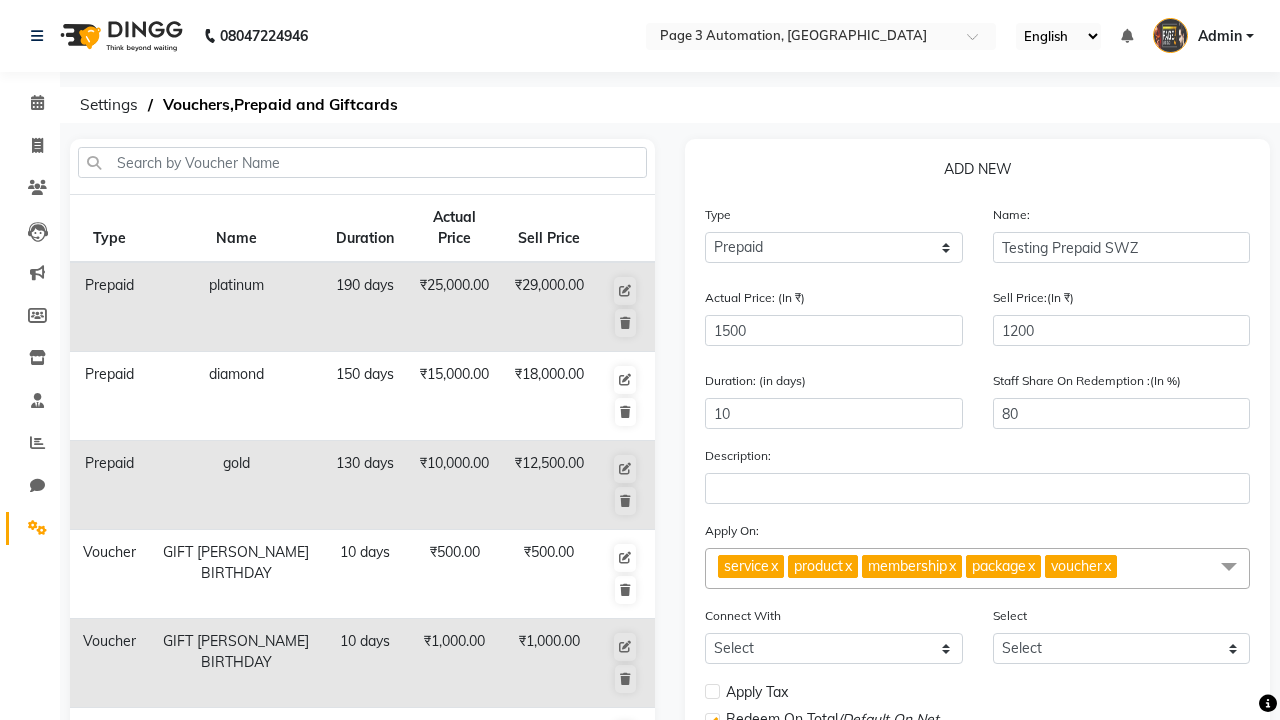 click on "Save" 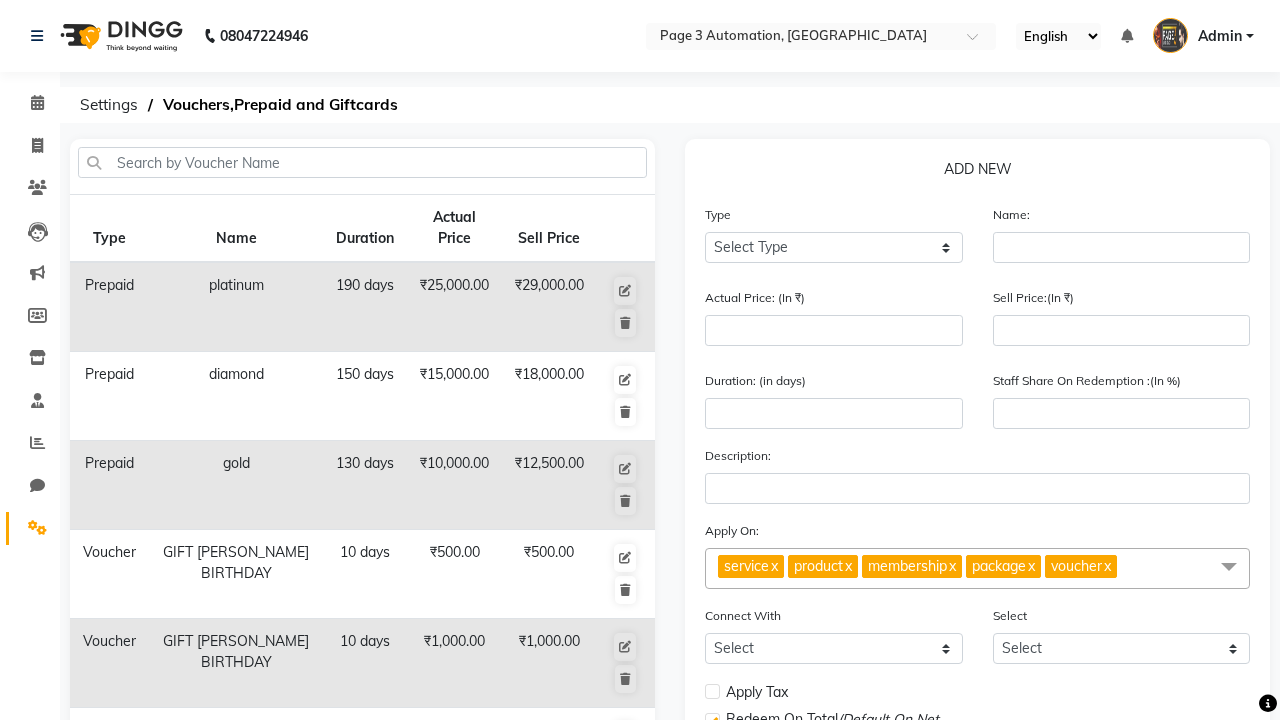 scroll, scrollTop: 497, scrollLeft: 0, axis: vertical 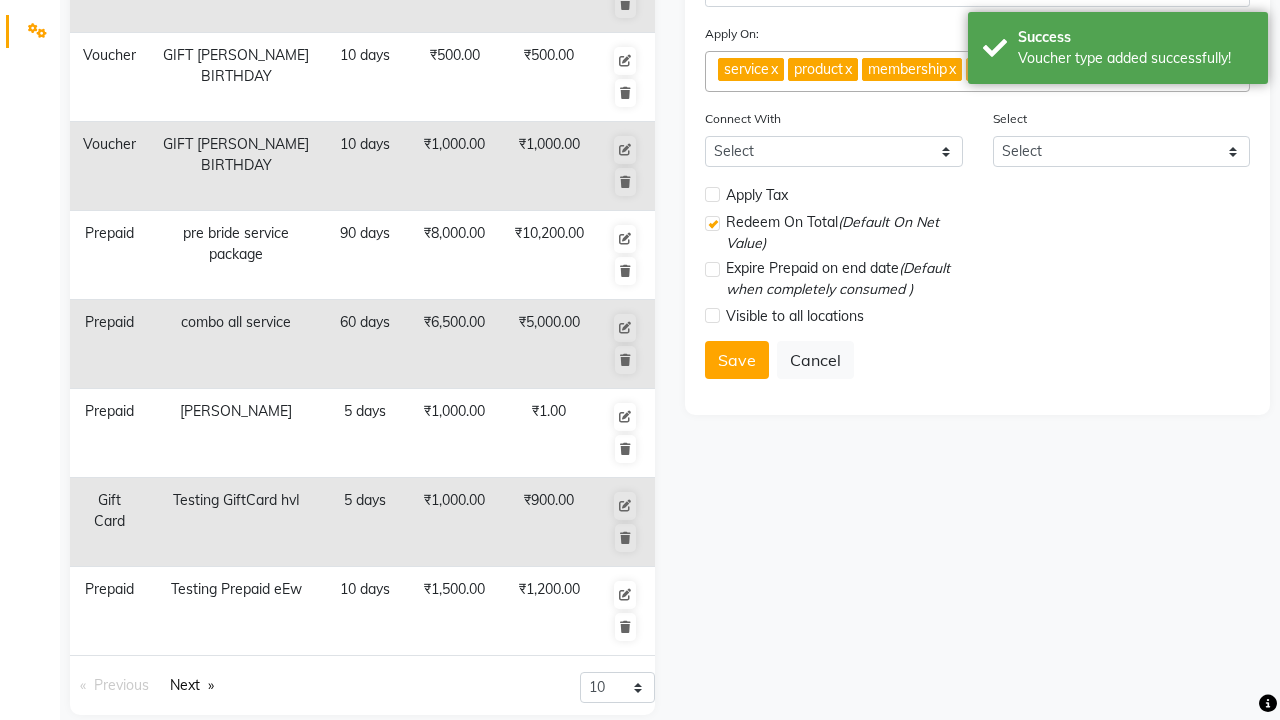 click on "Voucher type added successfully!" at bounding box center [1135, 58] 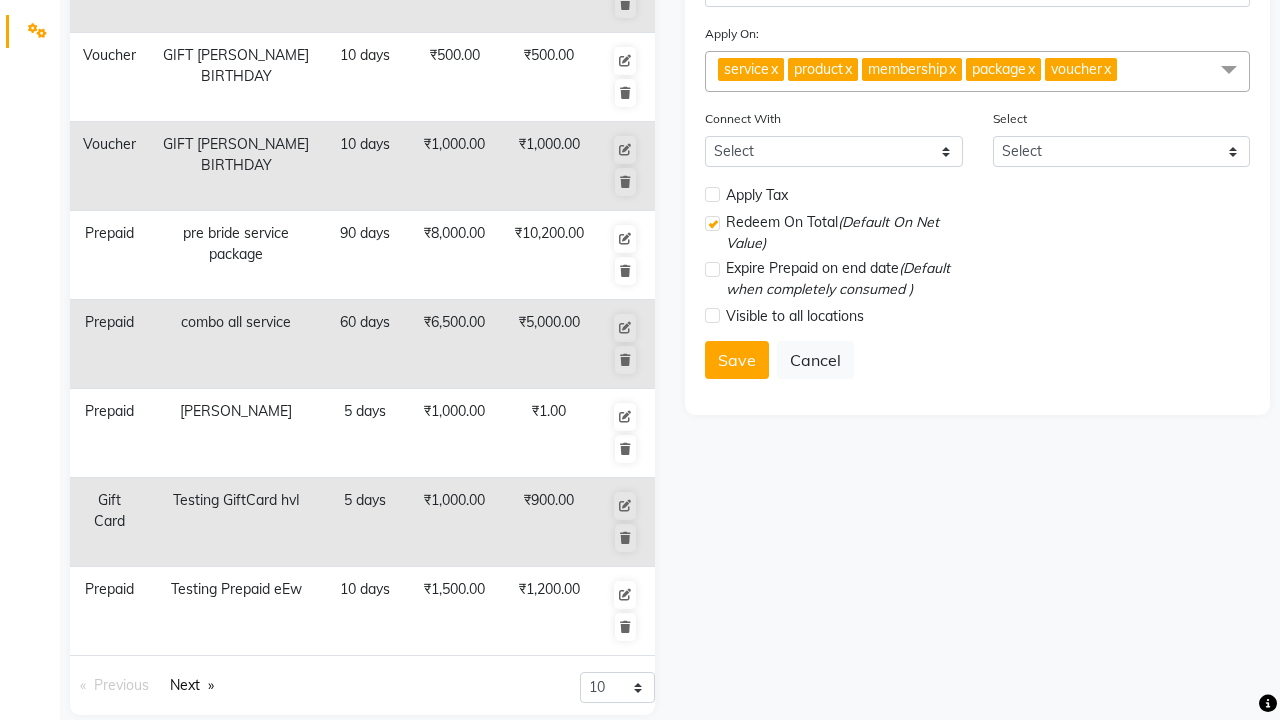 click at bounding box center (37, -461) 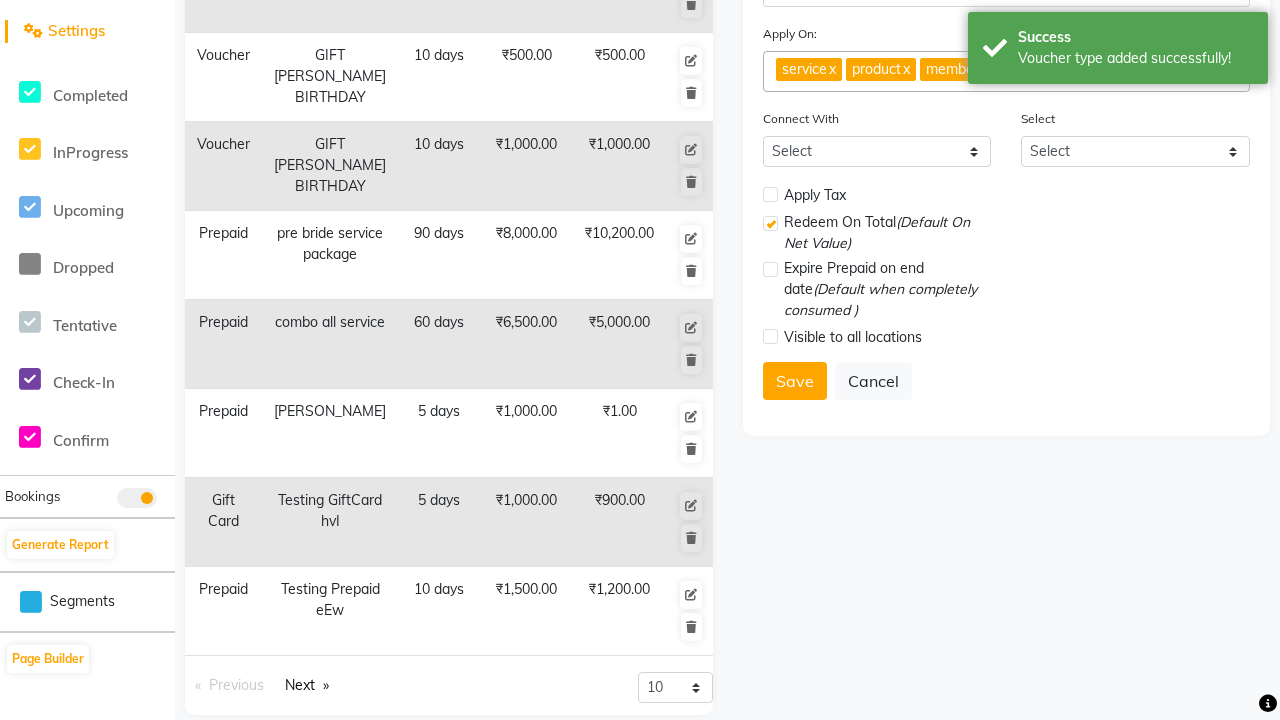 scroll, scrollTop: 0, scrollLeft: 0, axis: both 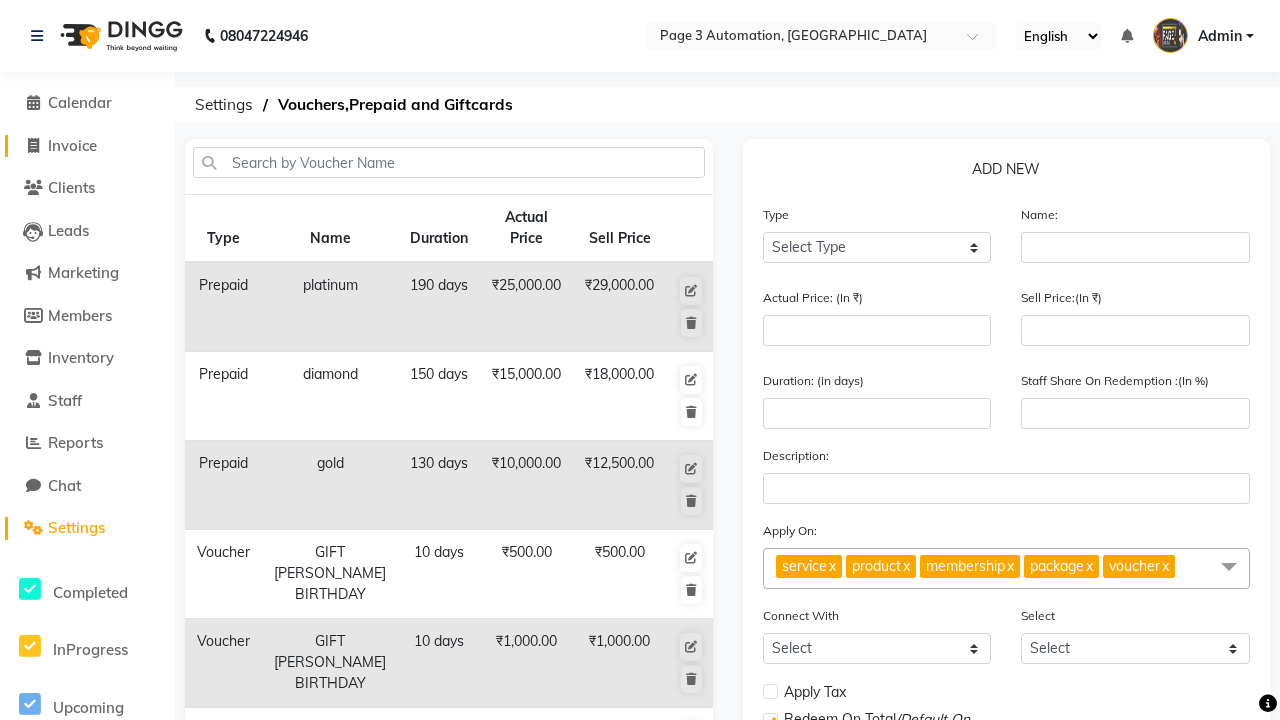 click on "Invoice" 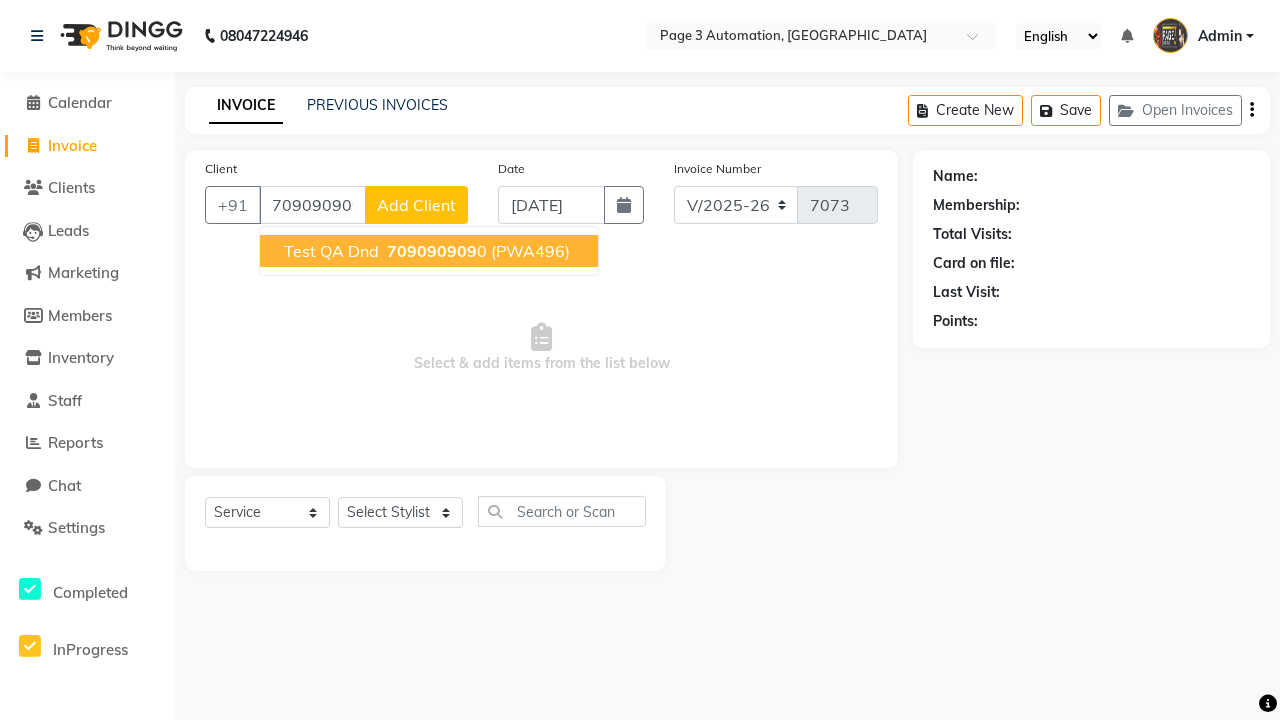click on "709090909" at bounding box center [432, 251] 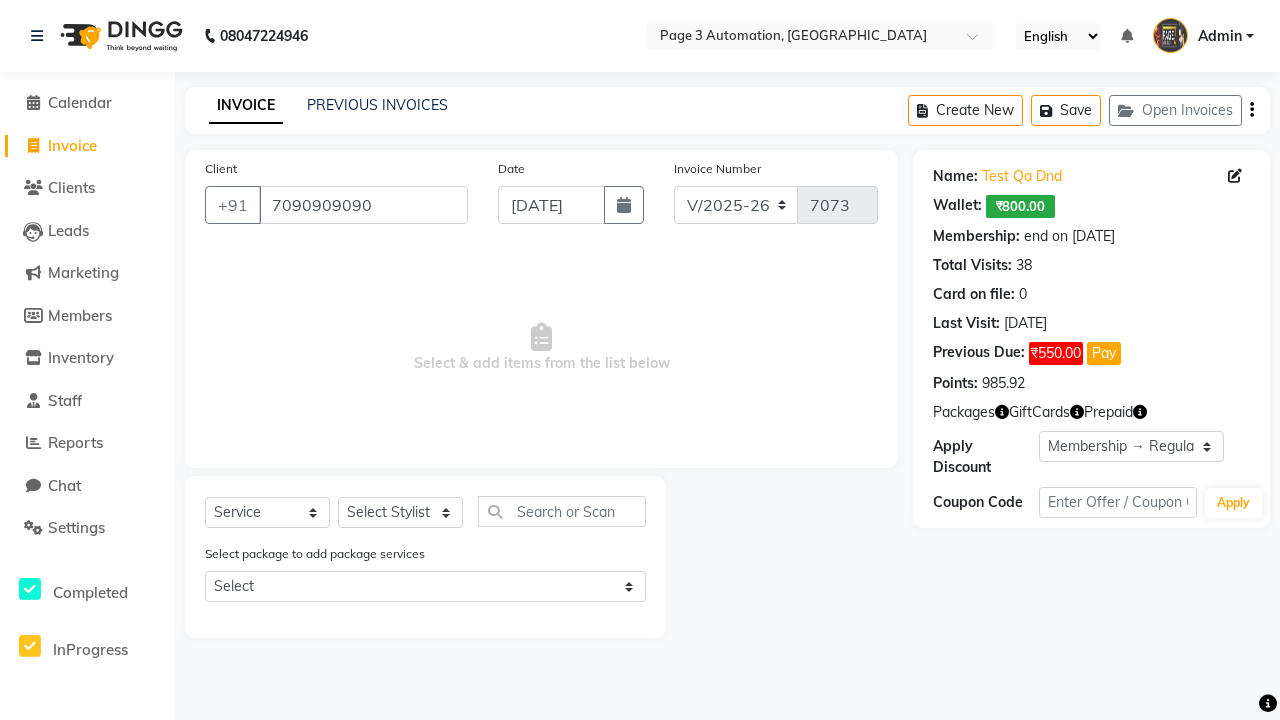 select on "0:" 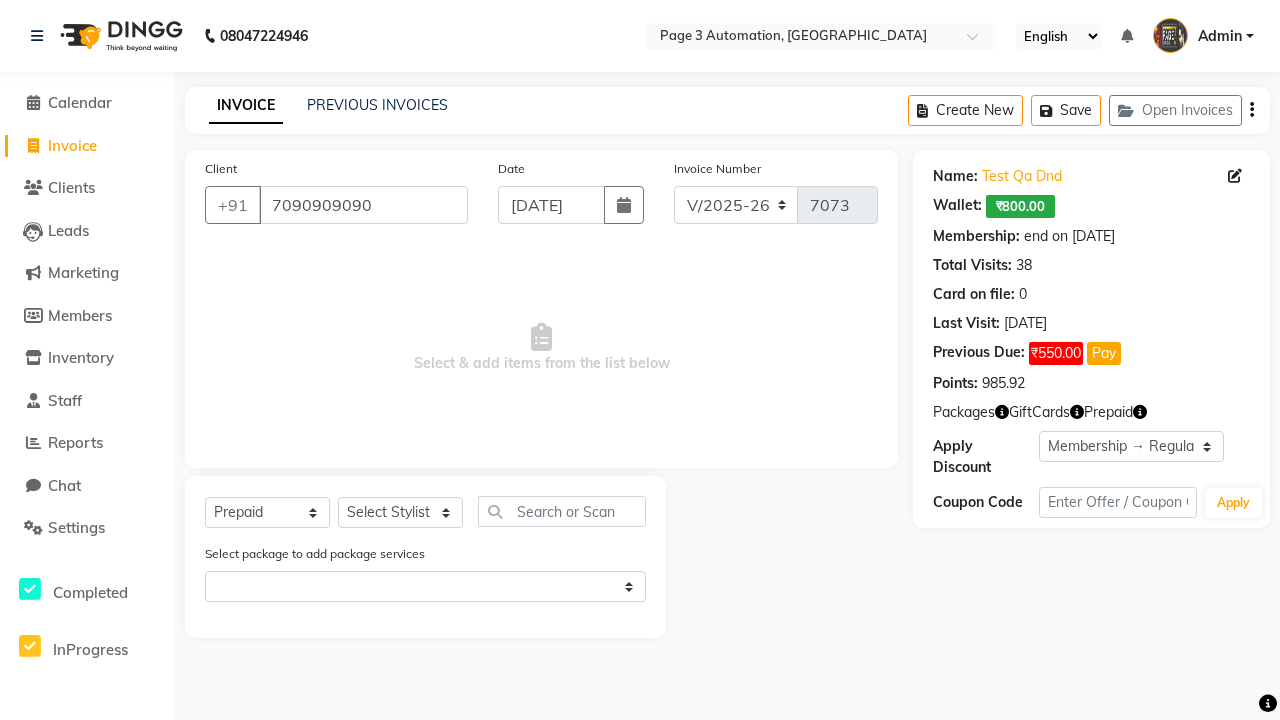 select on "71572" 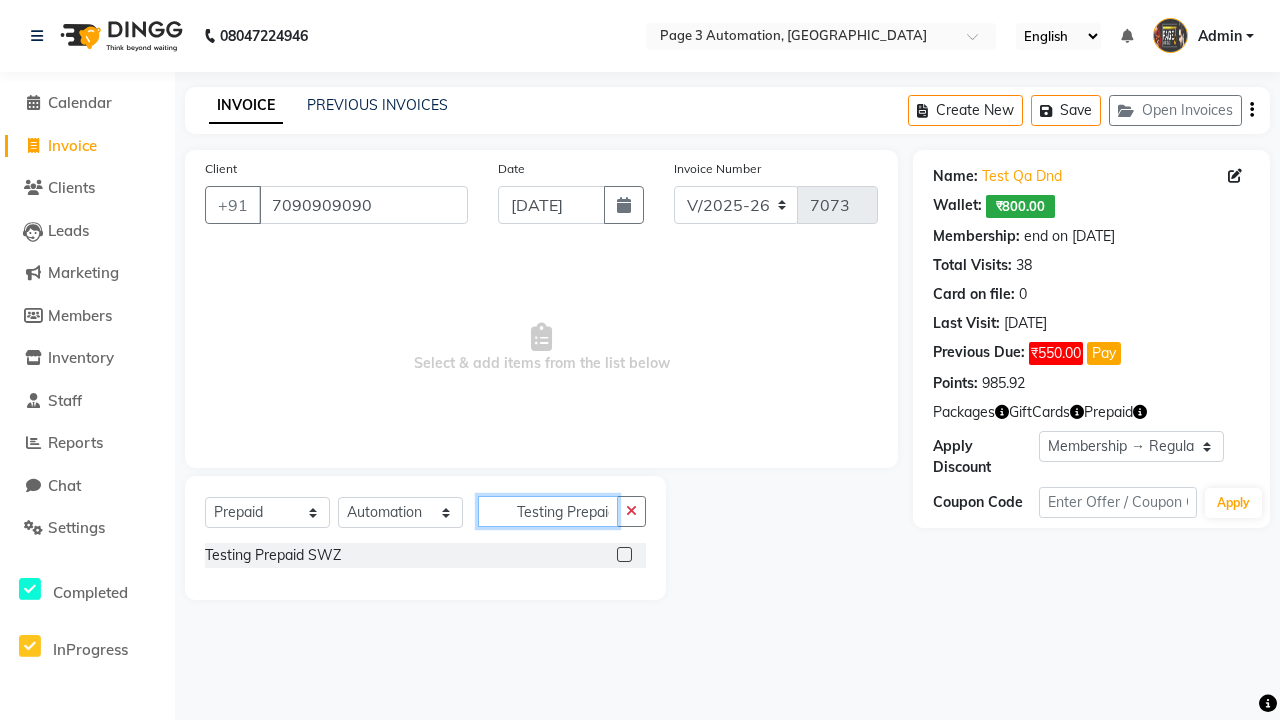 scroll, scrollTop: 0, scrollLeft: 16, axis: horizontal 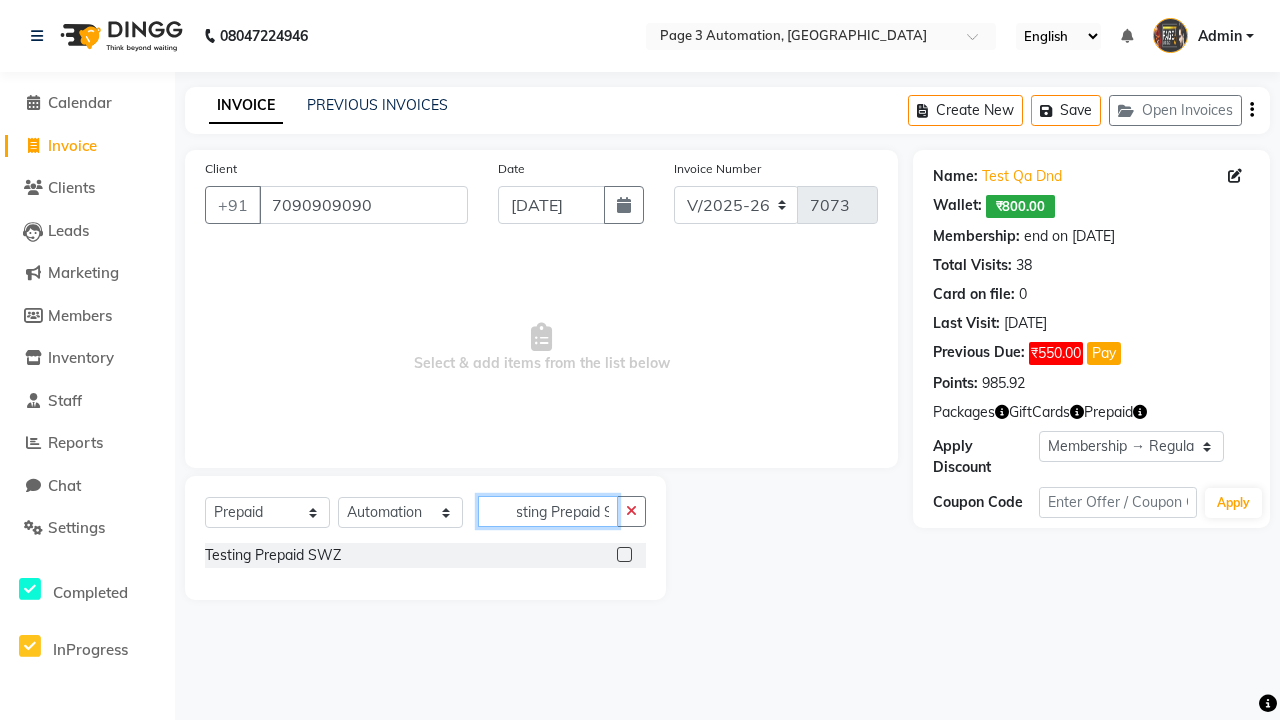 type on "Testing Prepaid SWZ" 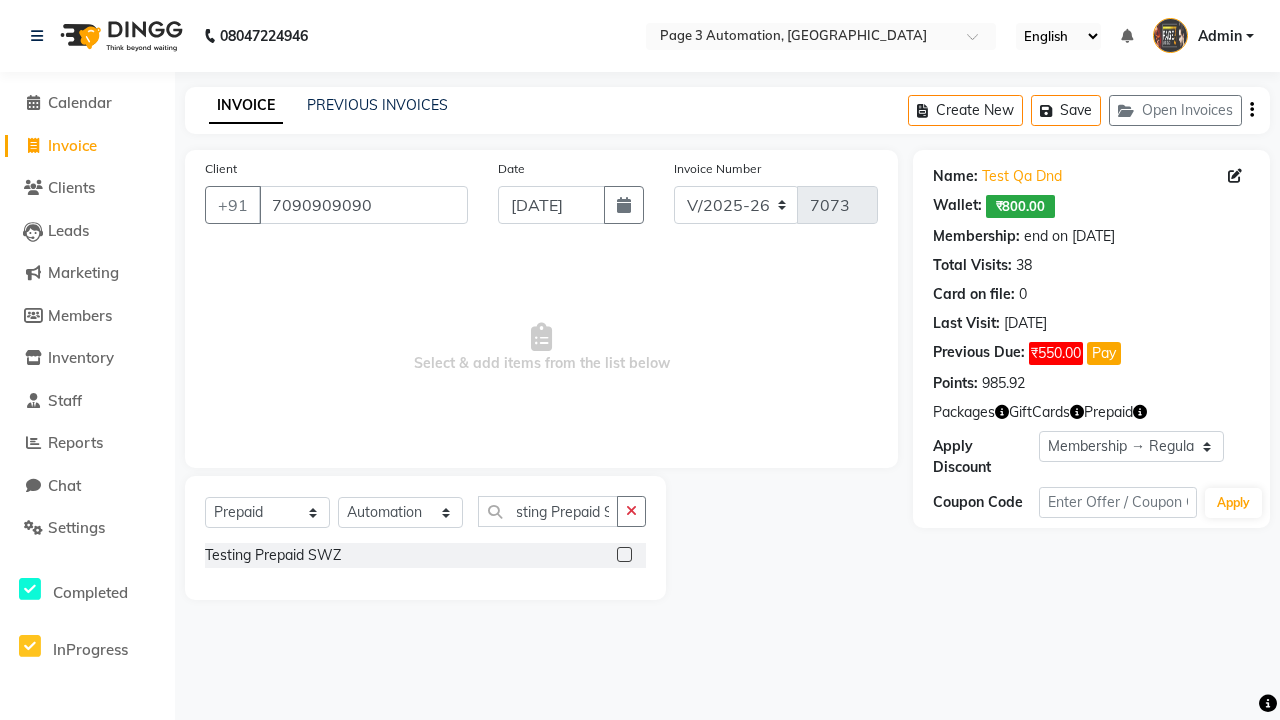click 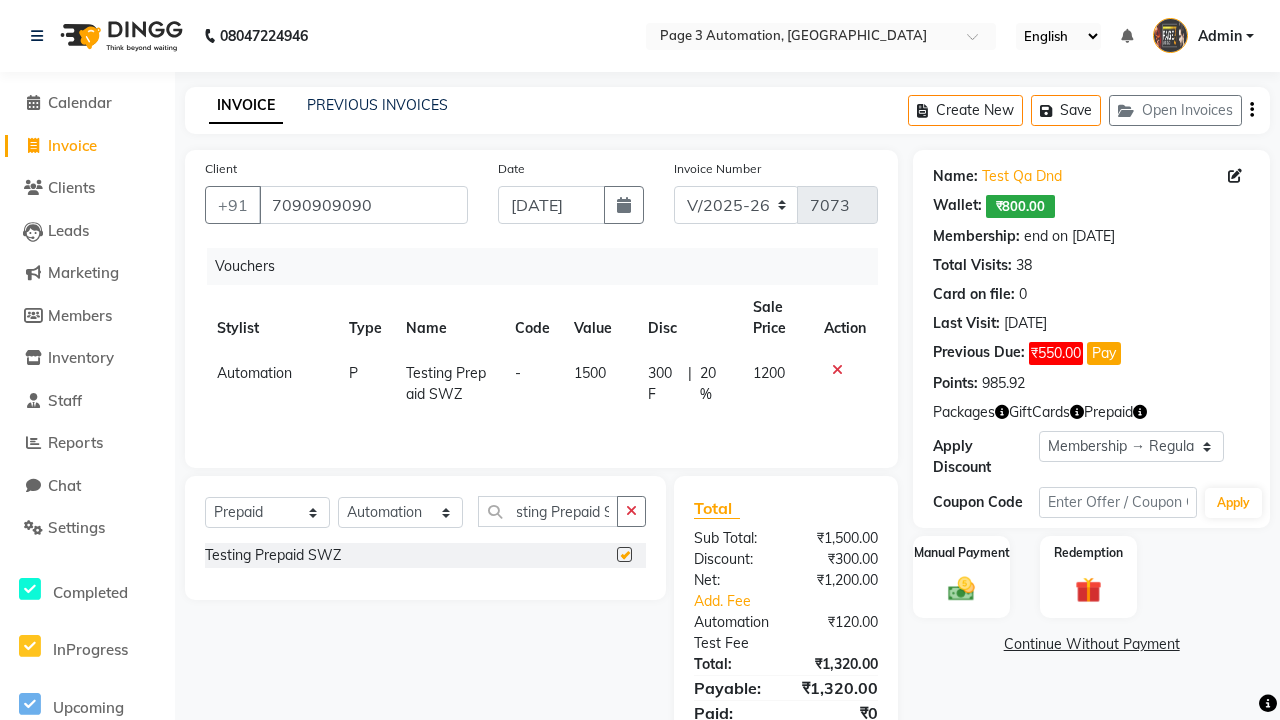 scroll, scrollTop: 0, scrollLeft: 0, axis: both 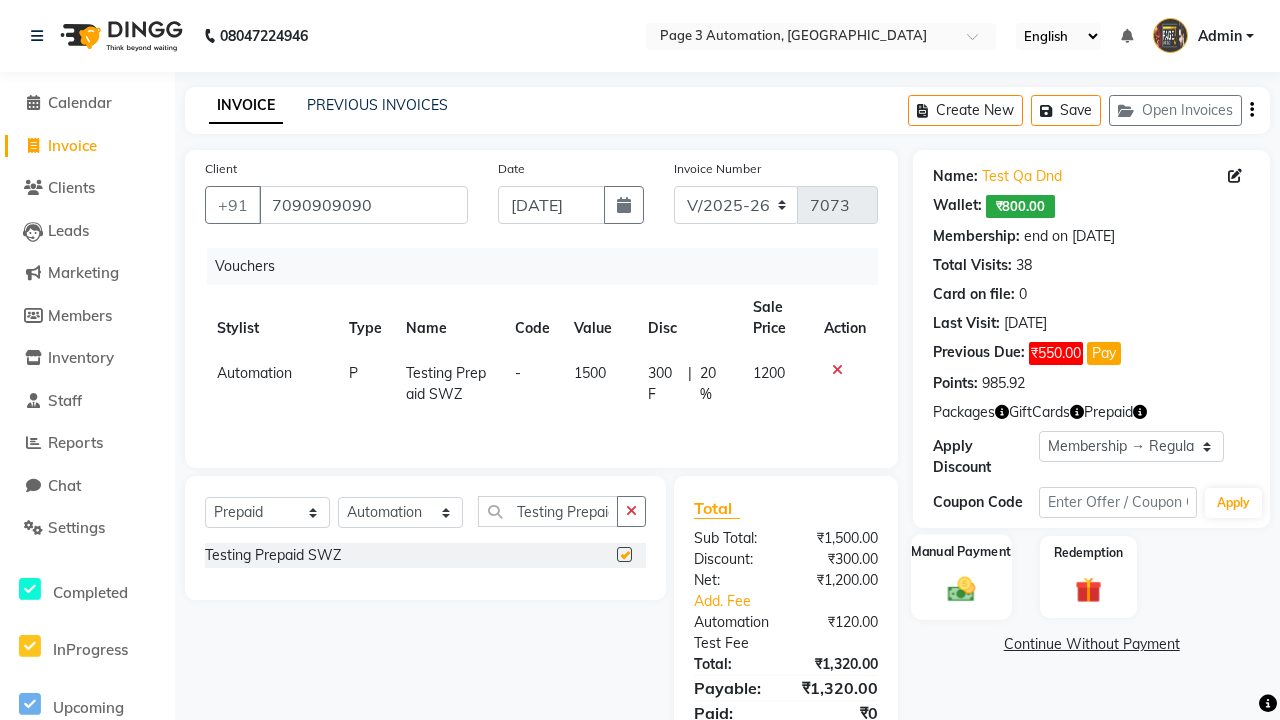 click 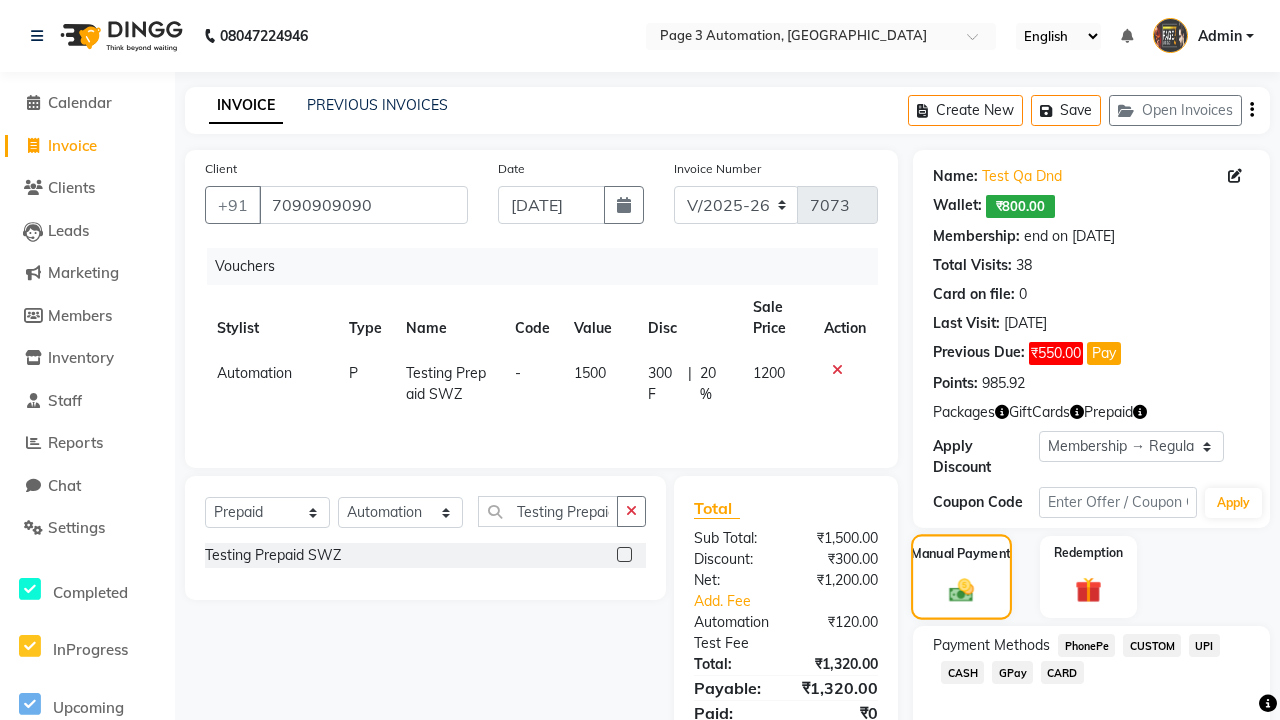 checkbox on "false" 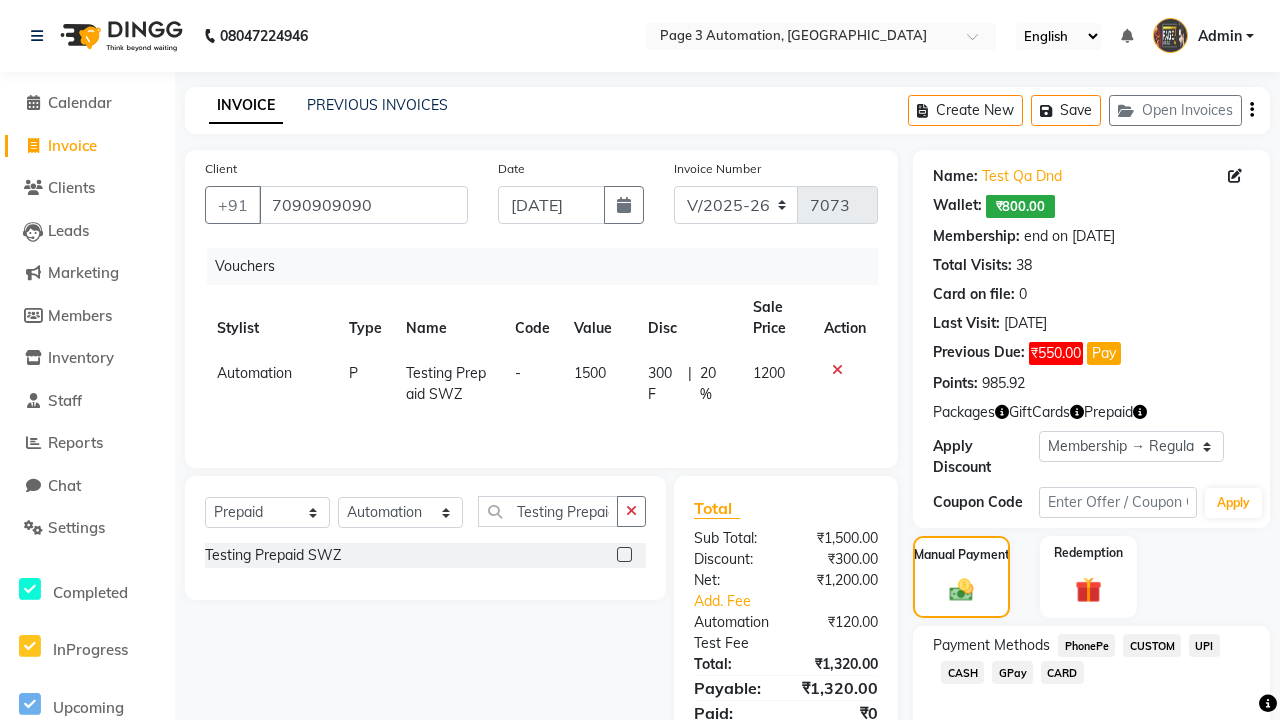 click on "PhonePe" 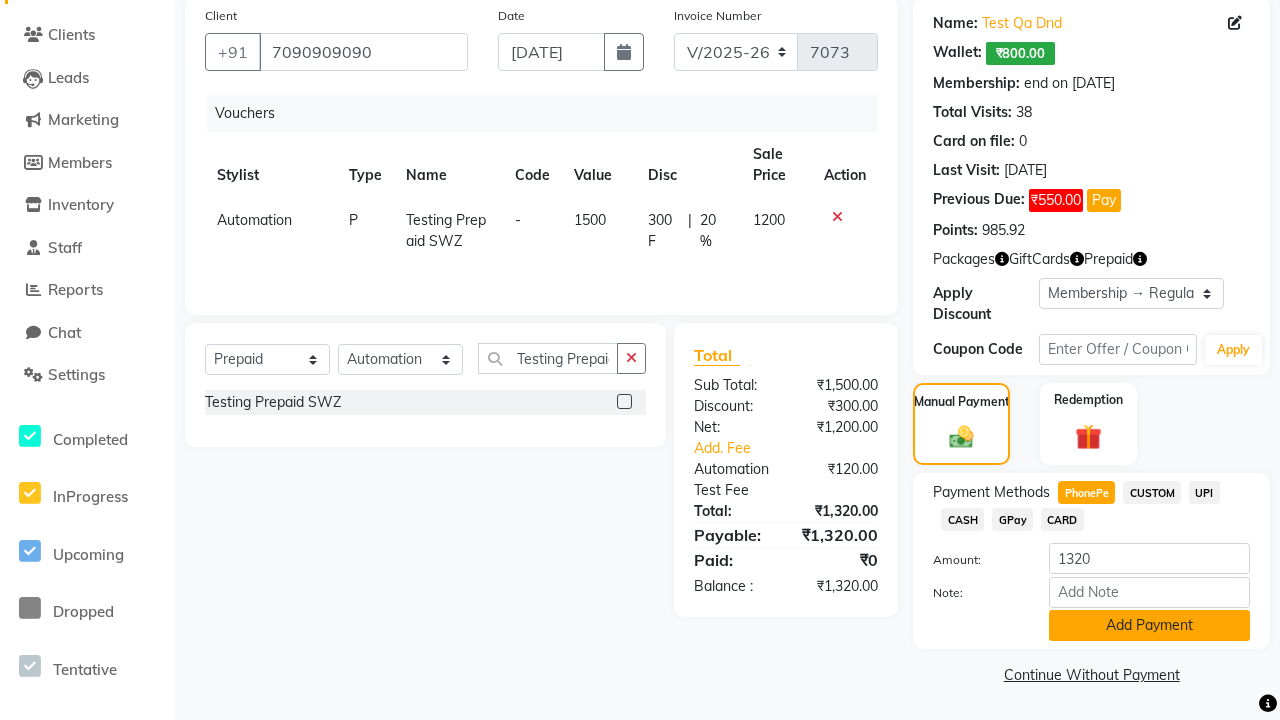 click on "Add Payment" 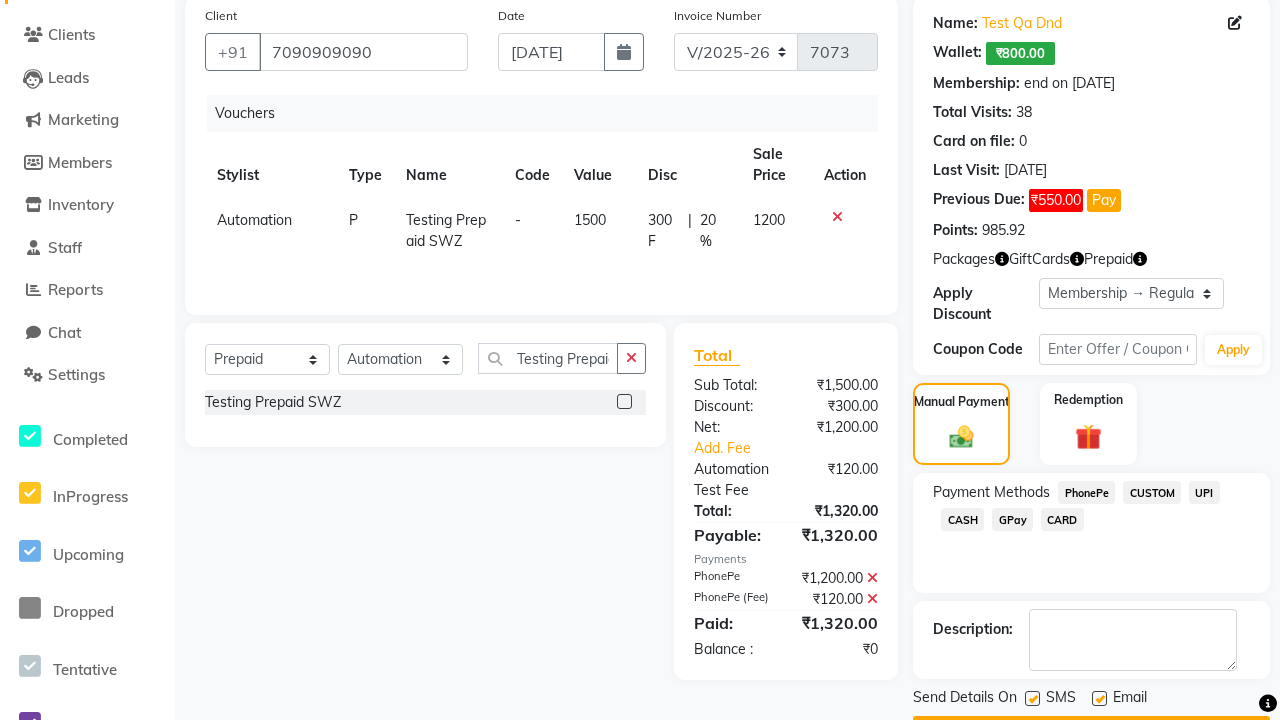 click 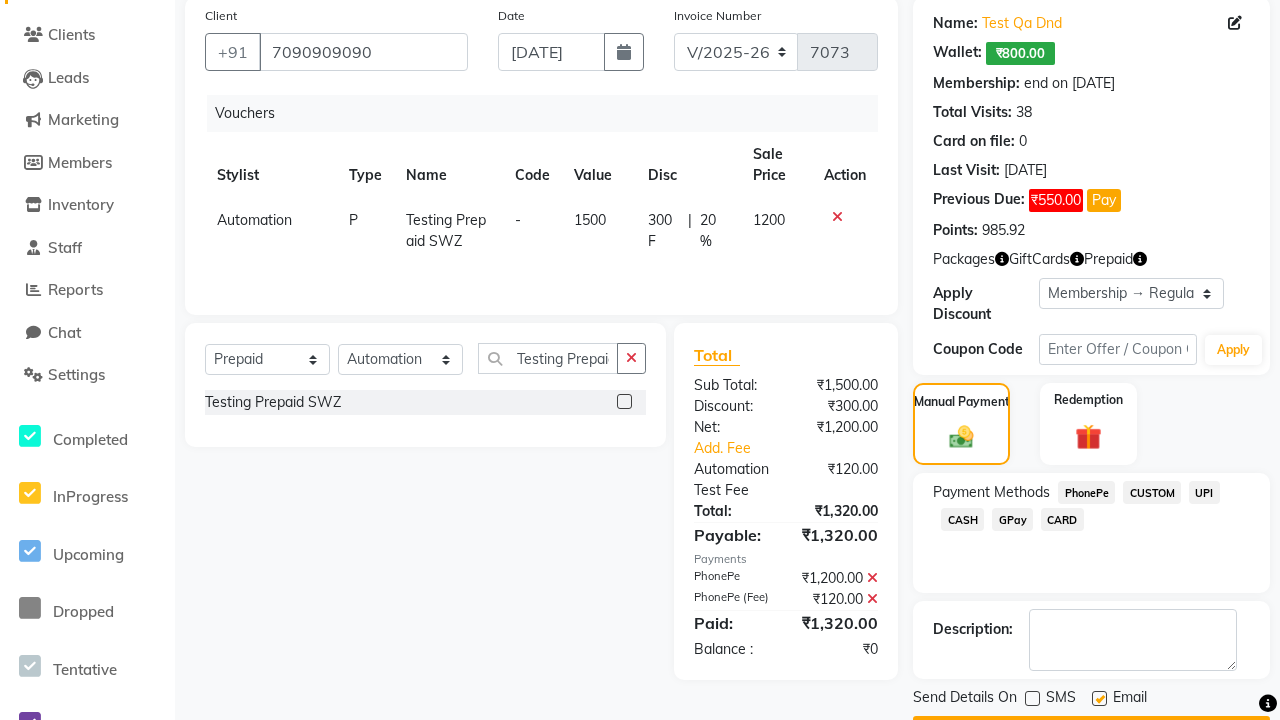 click 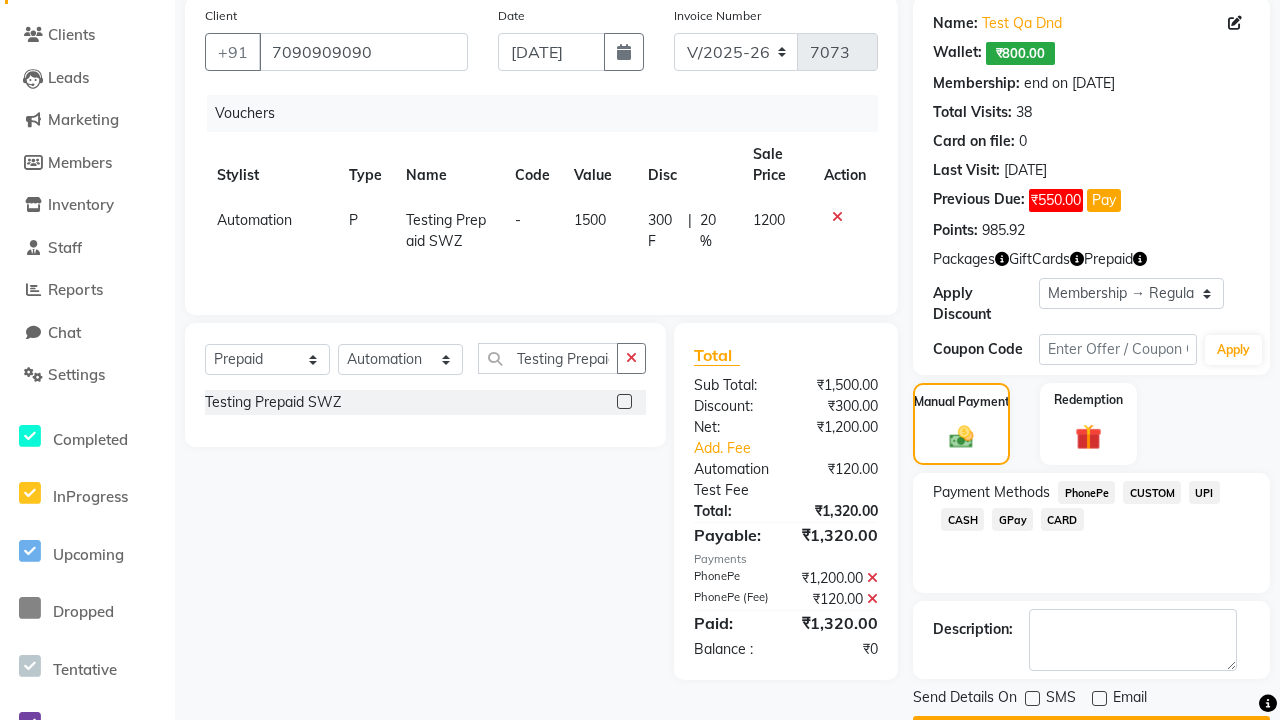 click on "Checkout" 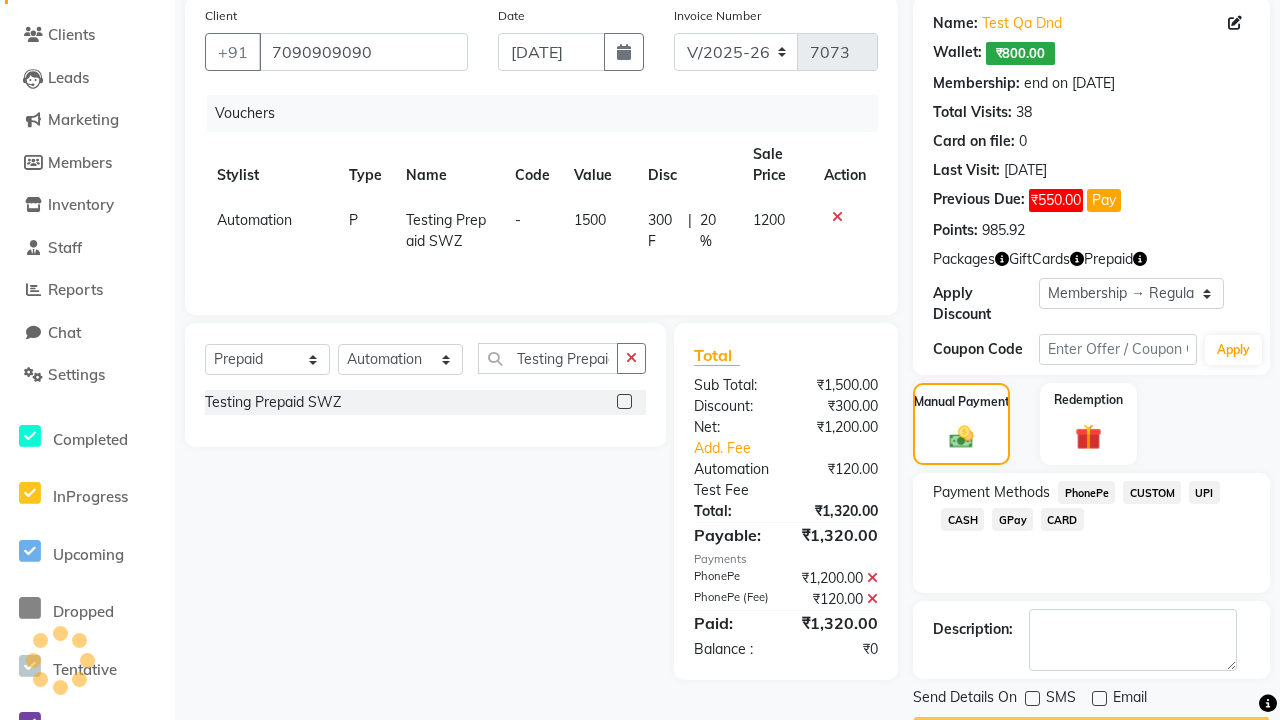 scroll, scrollTop: 180, scrollLeft: 0, axis: vertical 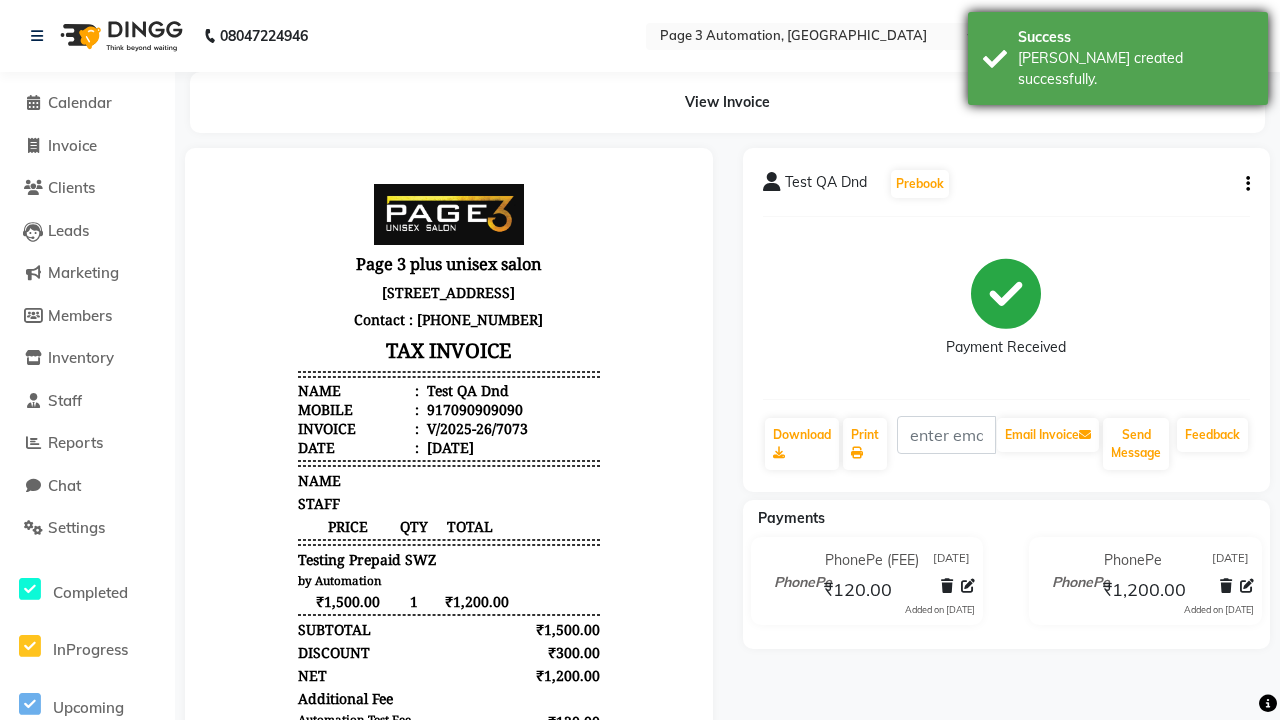 click on "[PERSON_NAME] created successfully." at bounding box center [1135, 69] 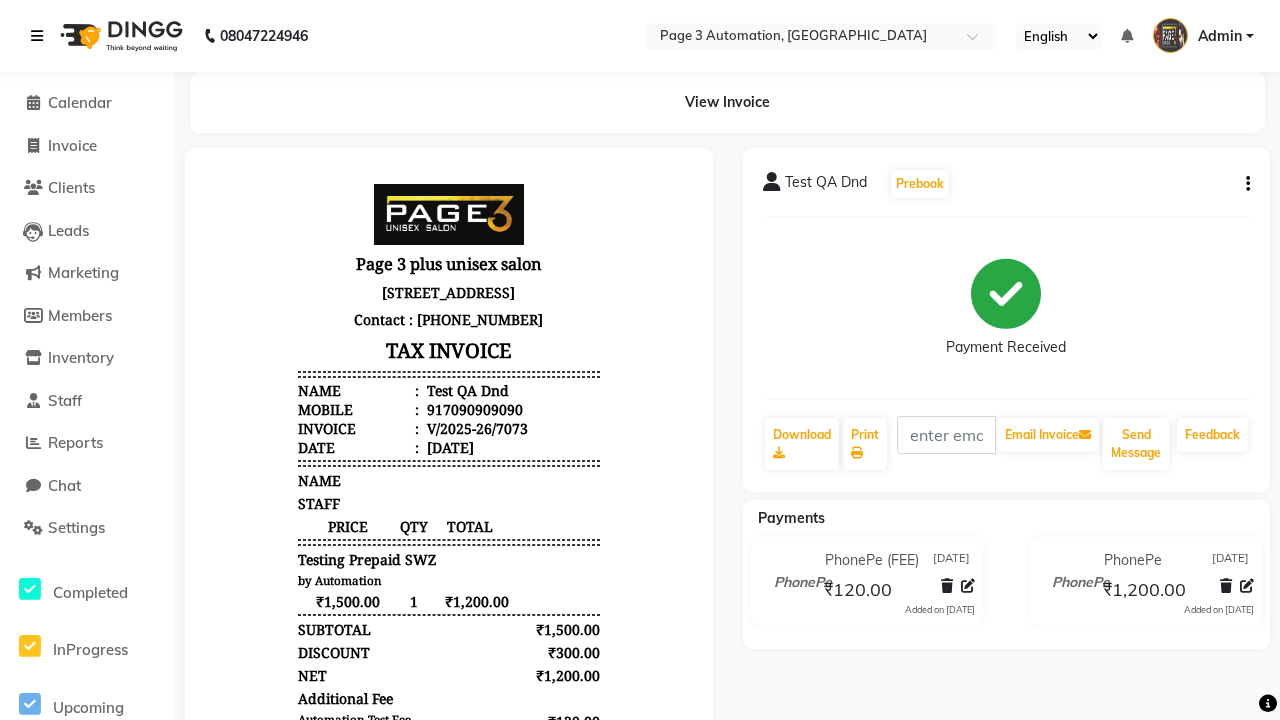 click at bounding box center (37, 36) 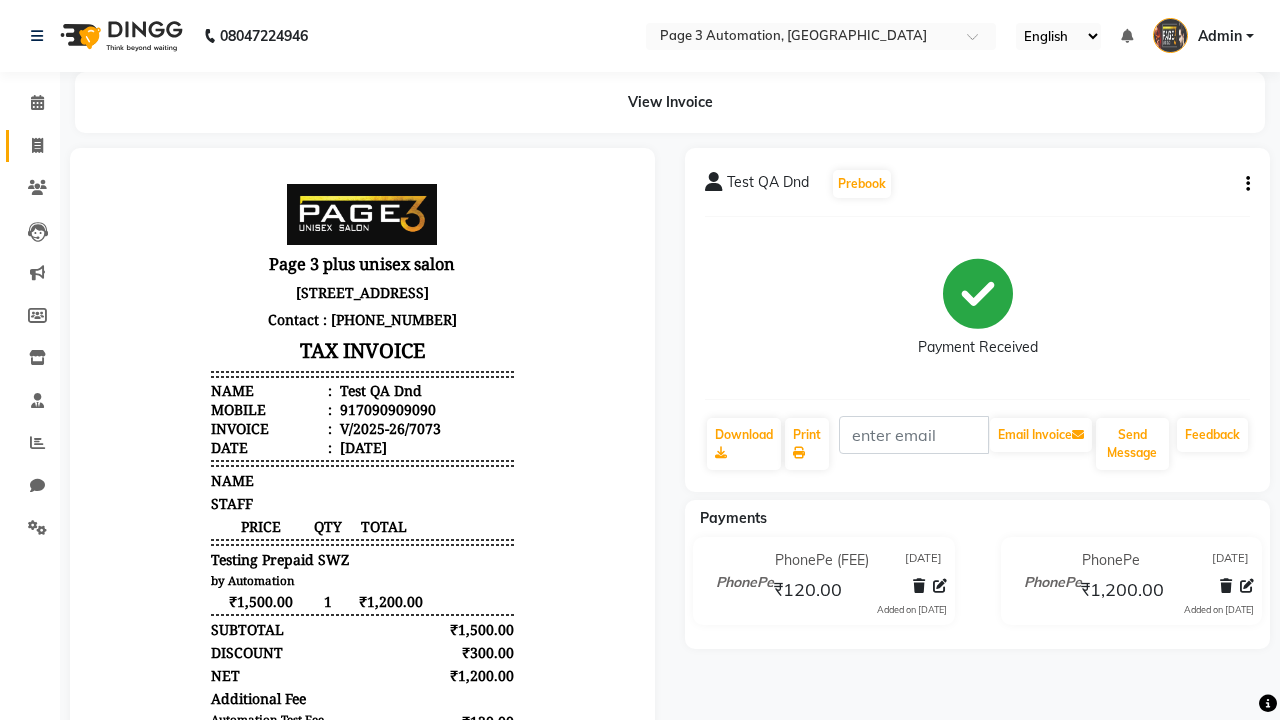click 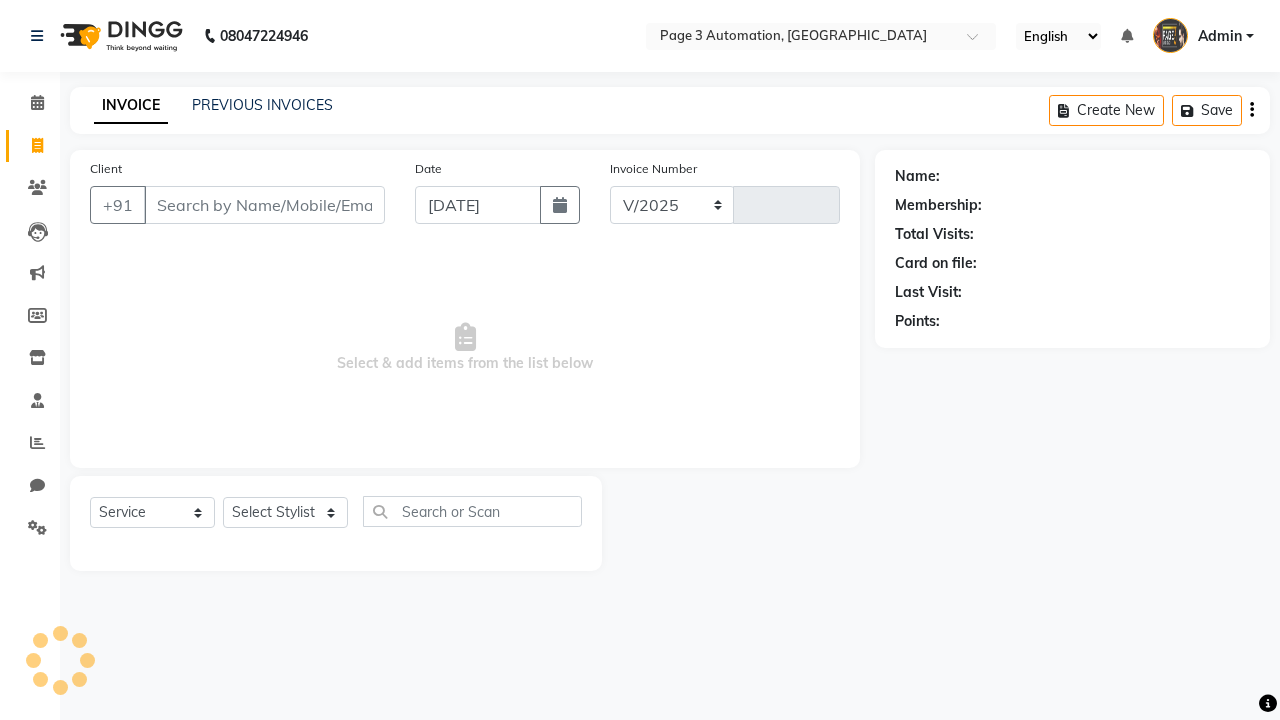 select on "2774" 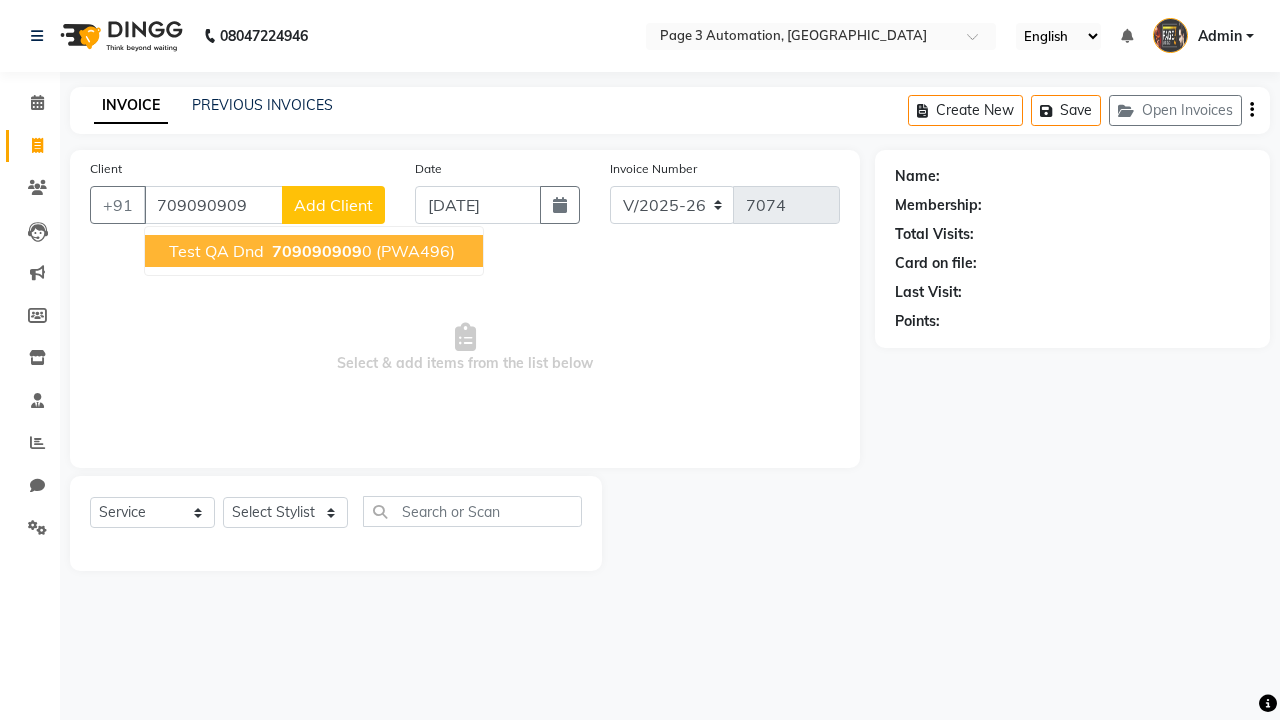 click on "709090909" at bounding box center [317, 251] 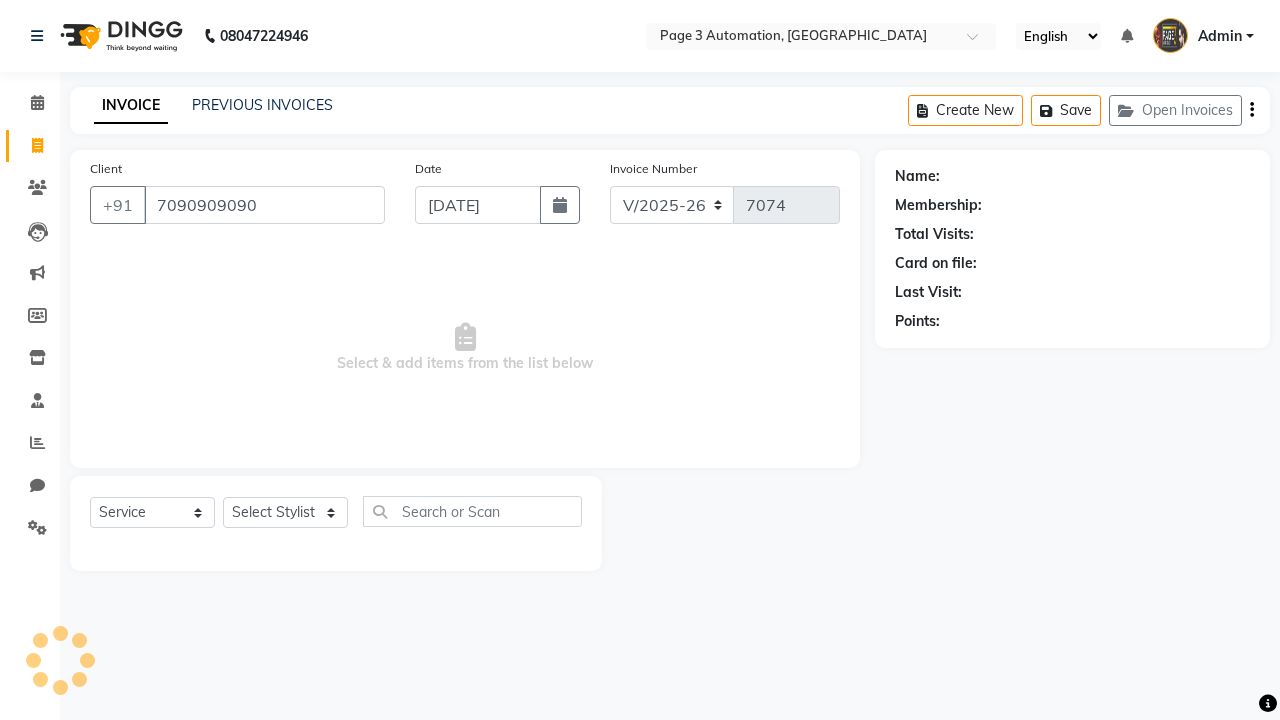 type on "7090909090" 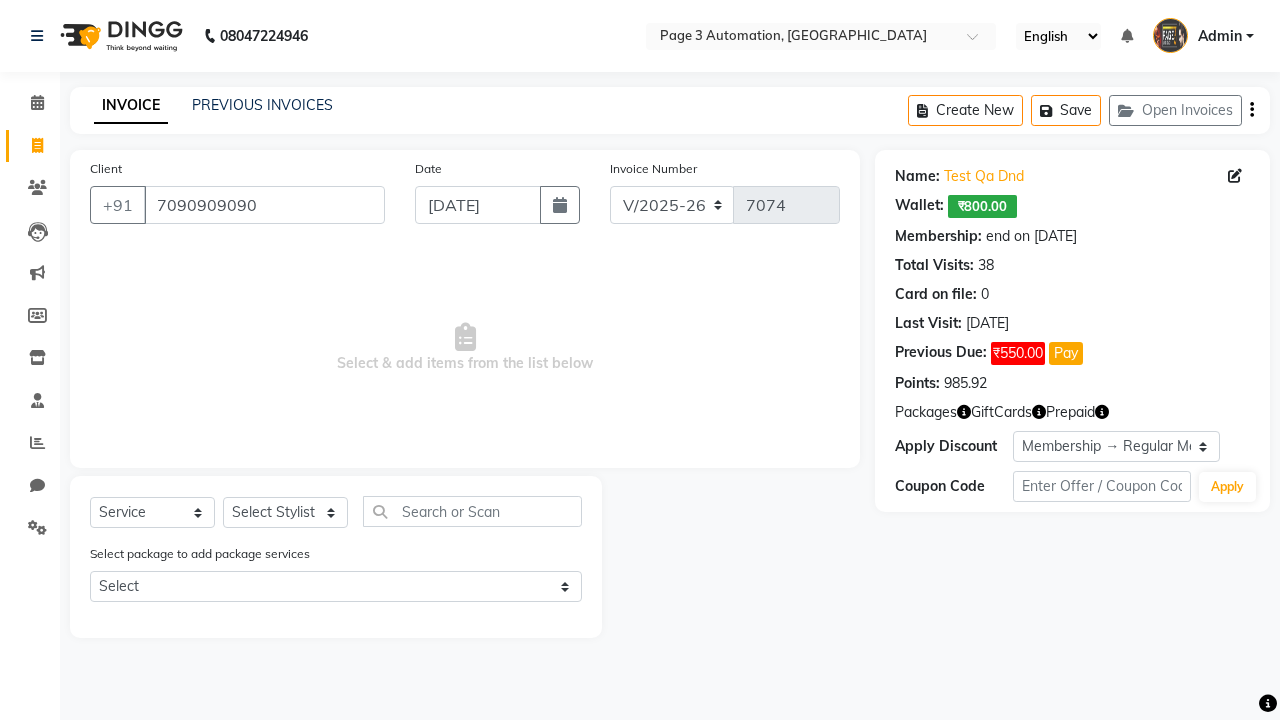 select on "0:" 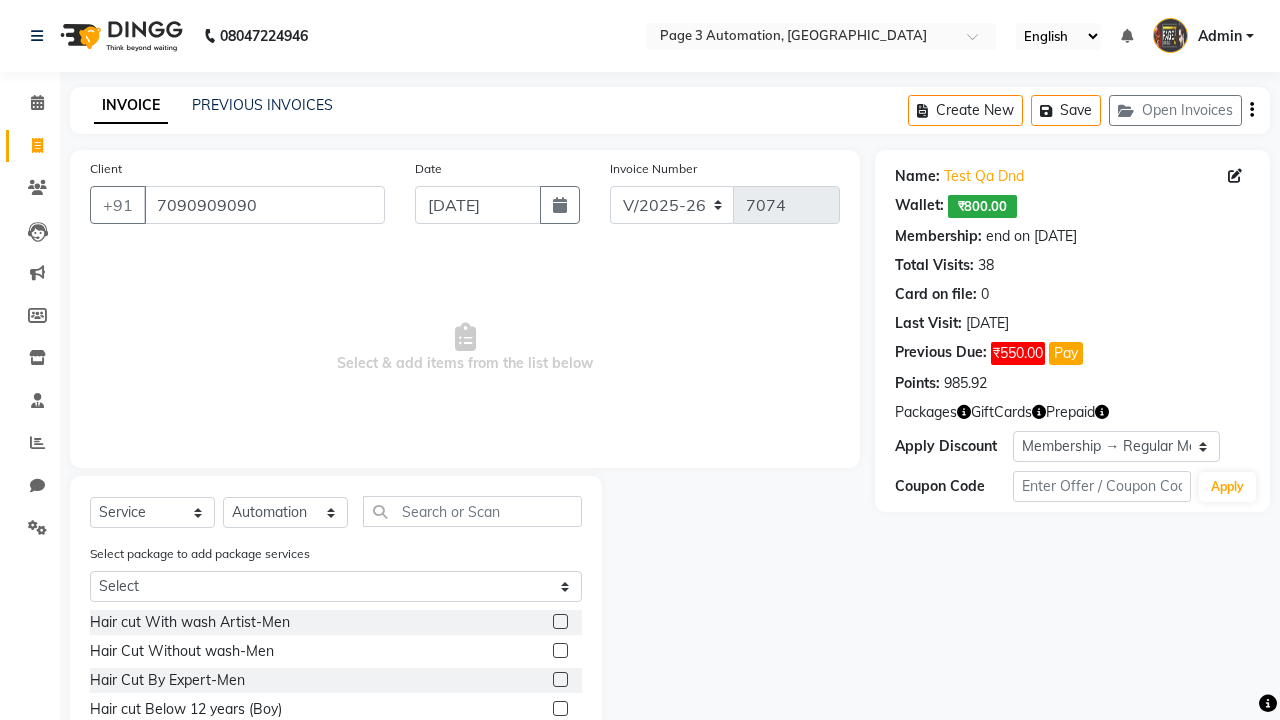 click 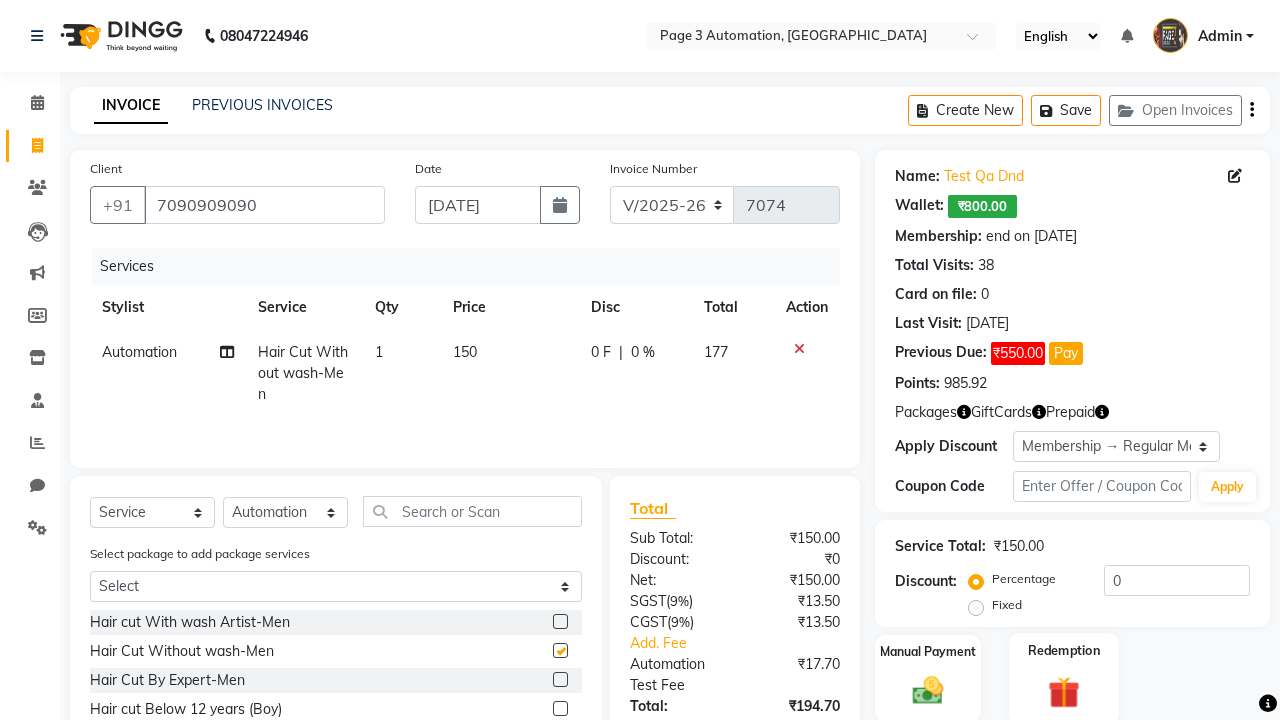 click 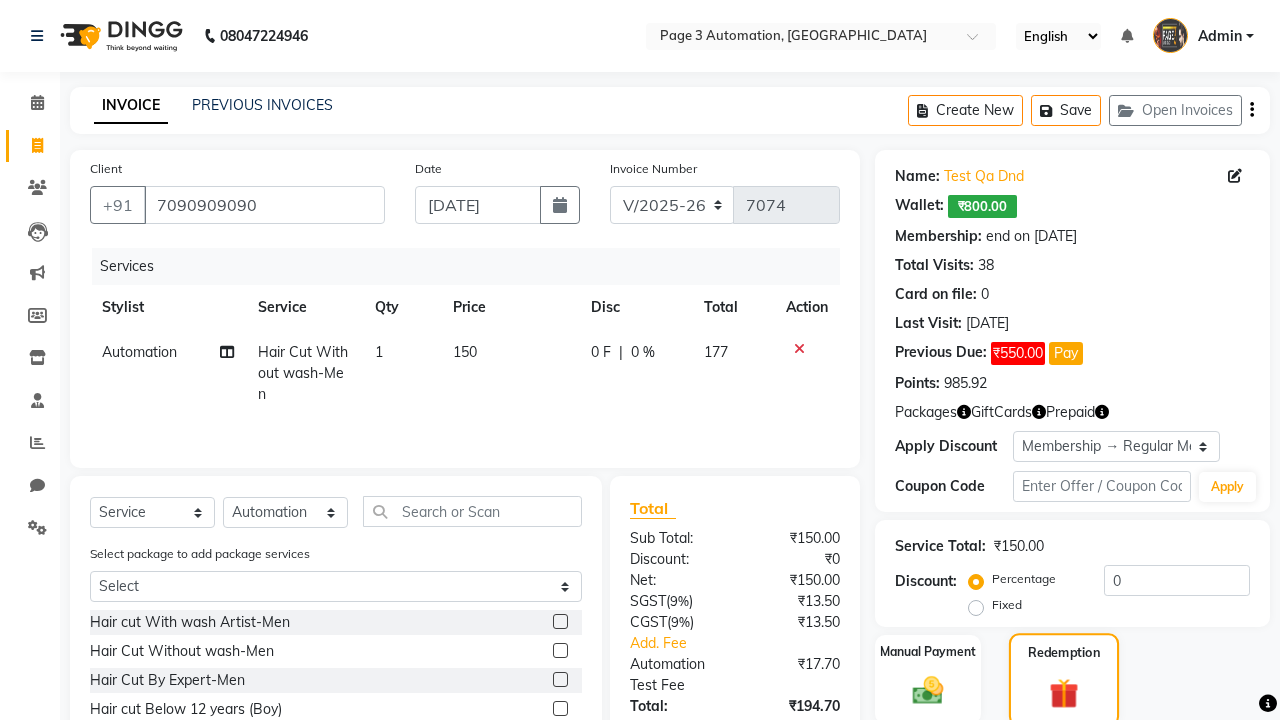 checkbox on "false" 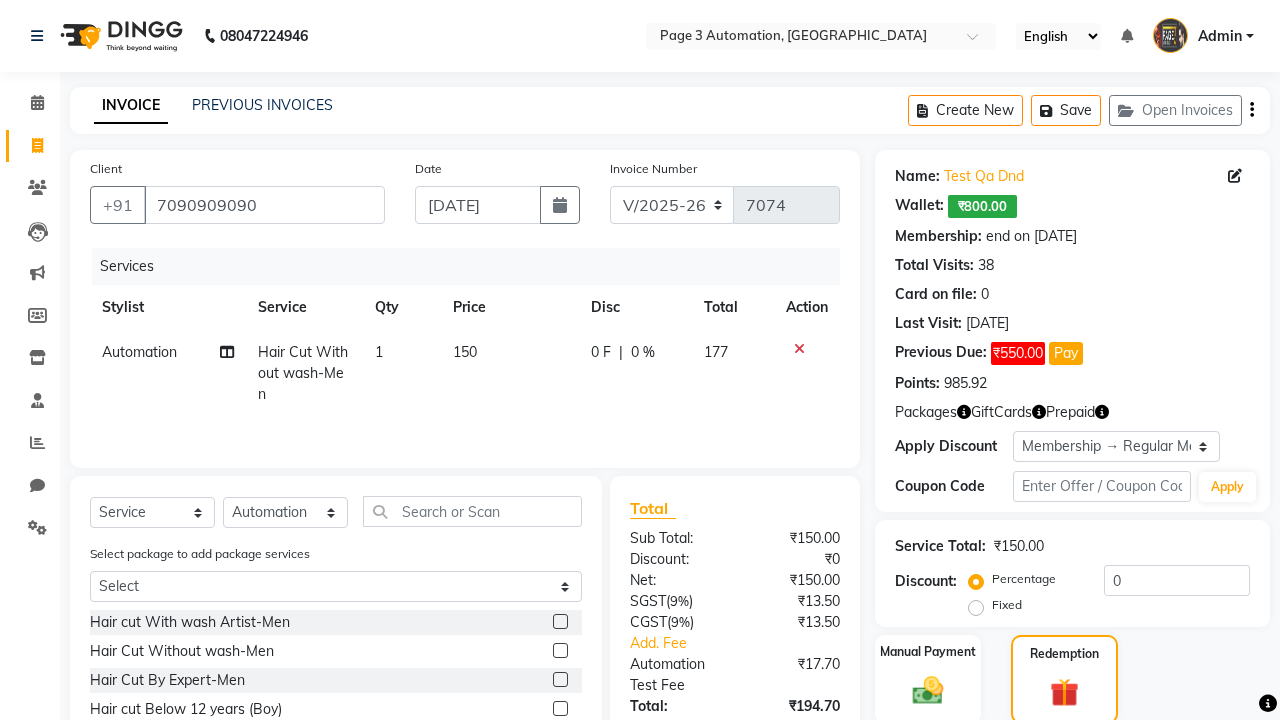 click on "Prepaid  4" 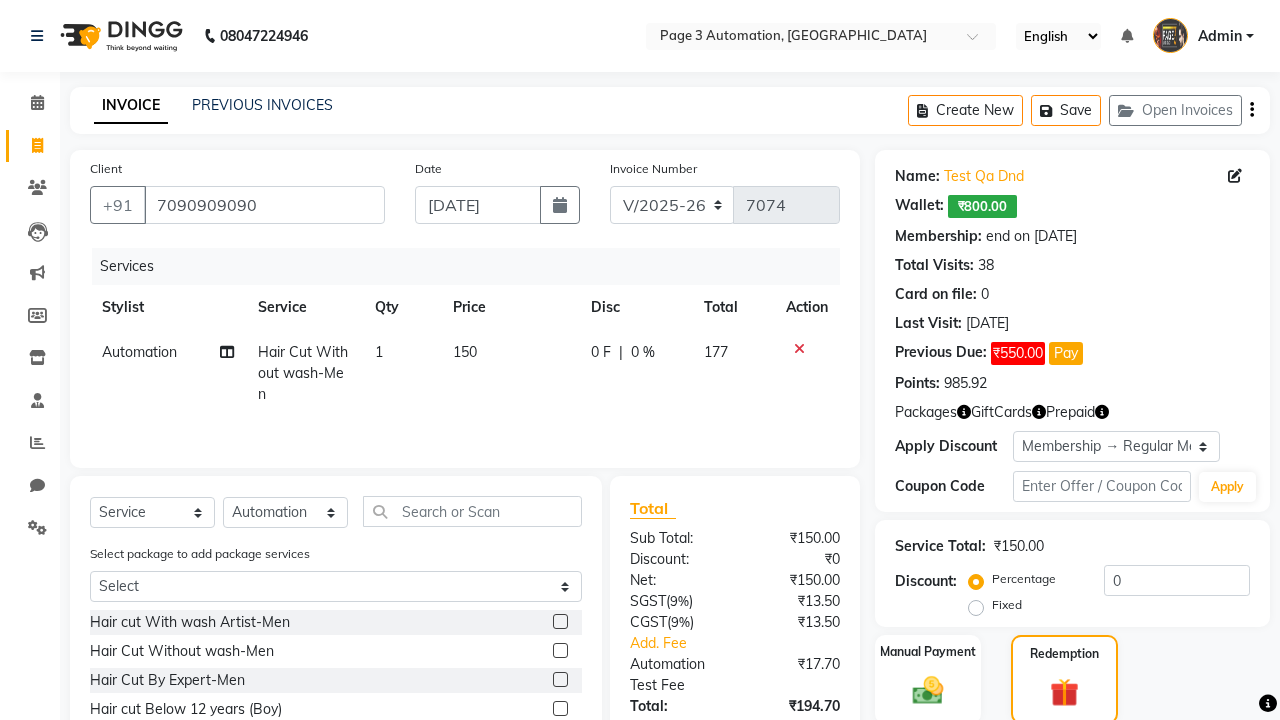 scroll, scrollTop: 202, scrollLeft: 0, axis: vertical 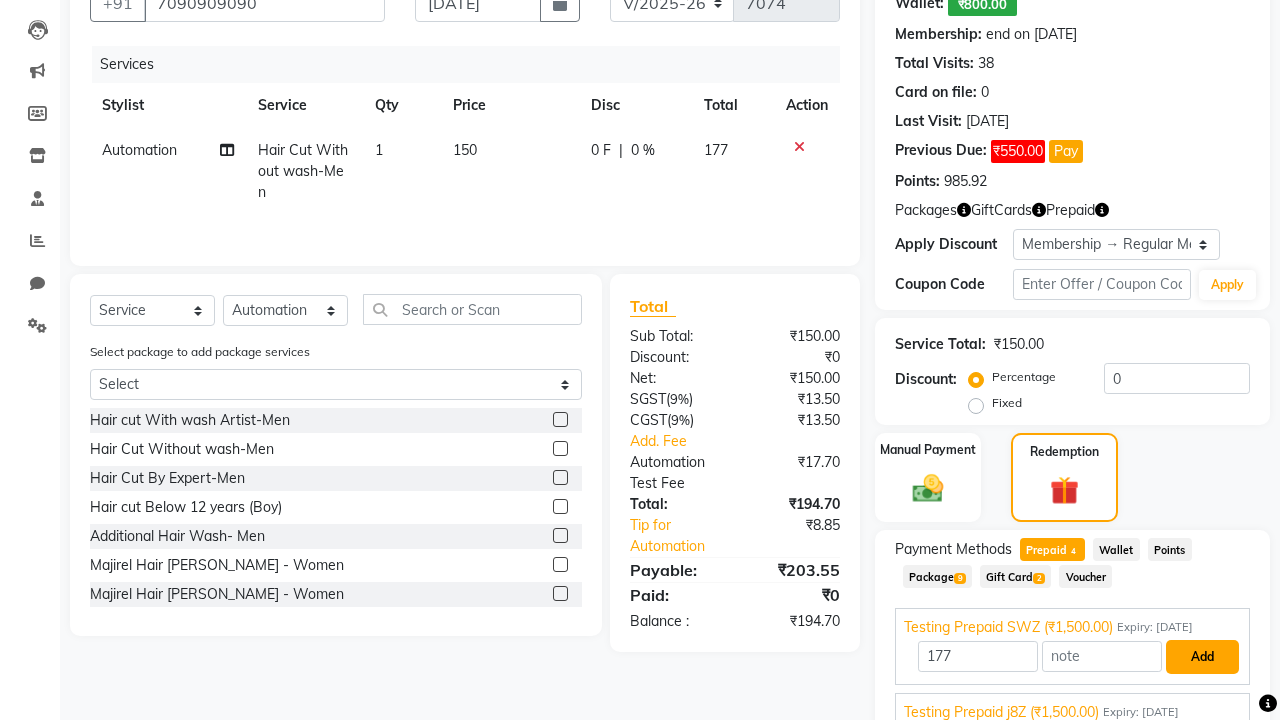 click on "Add" at bounding box center [1202, 657] 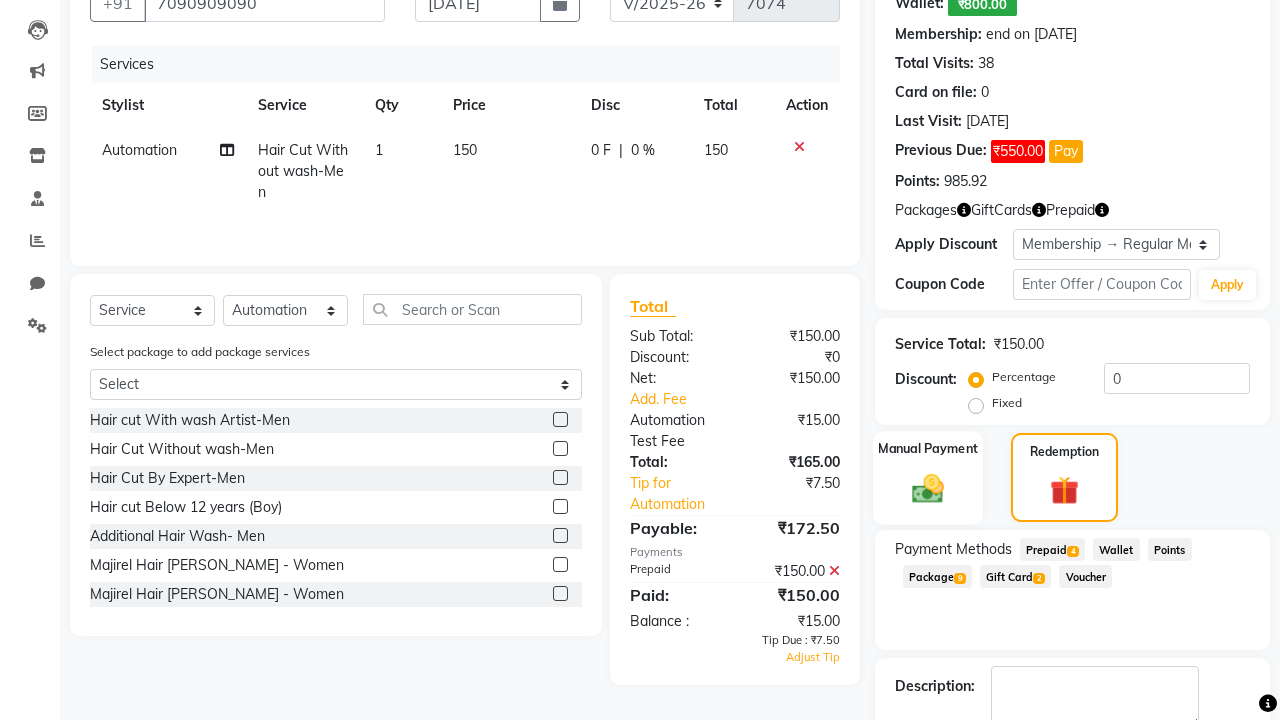 click 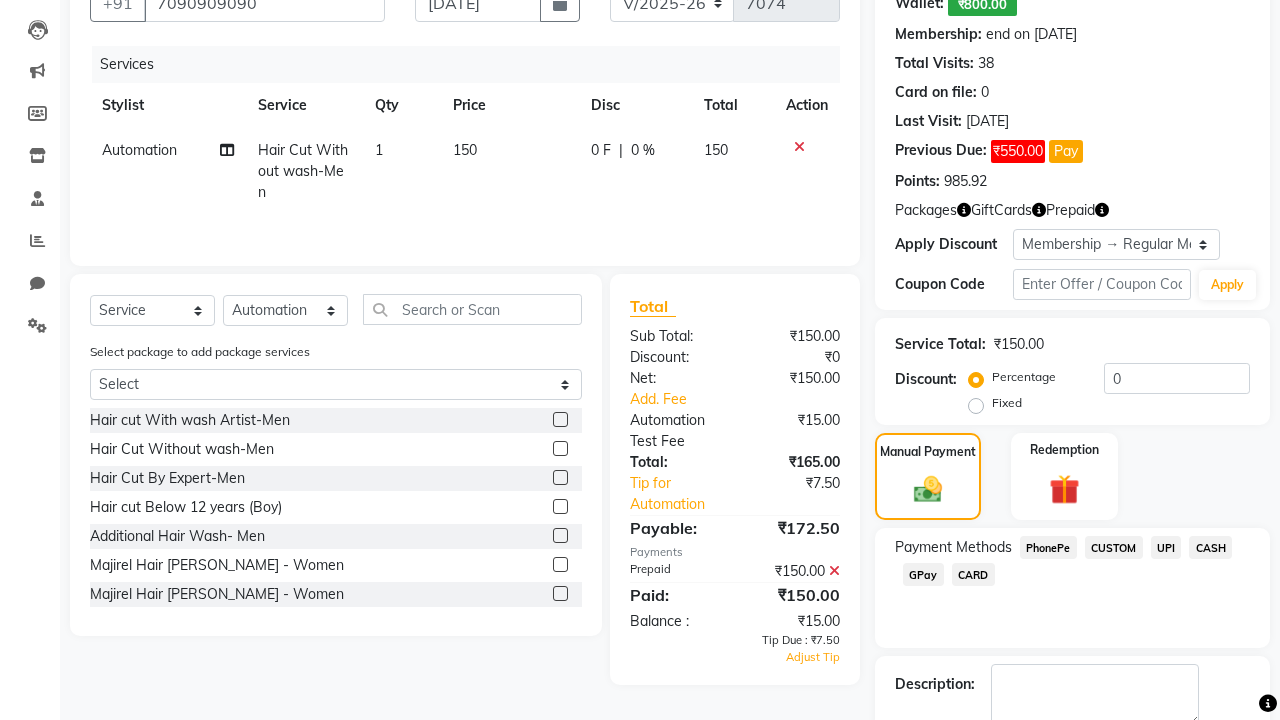click on "PhonePe" 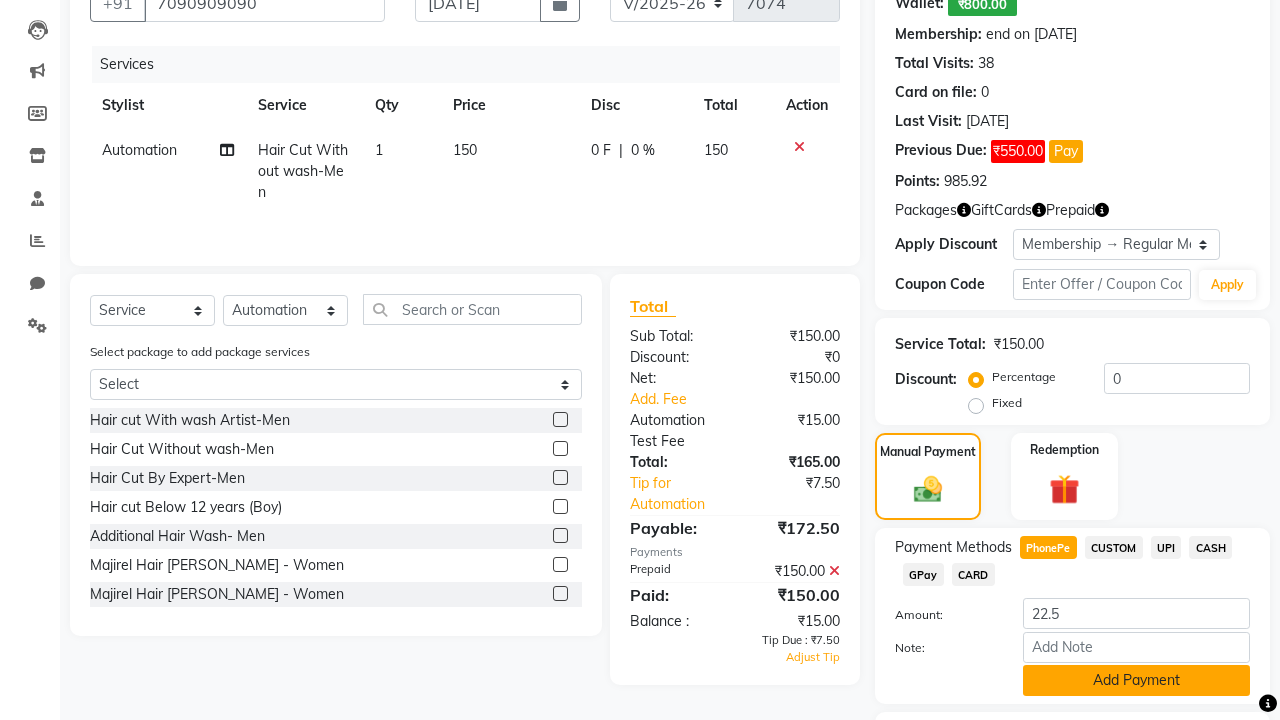 click on "Add Payment" 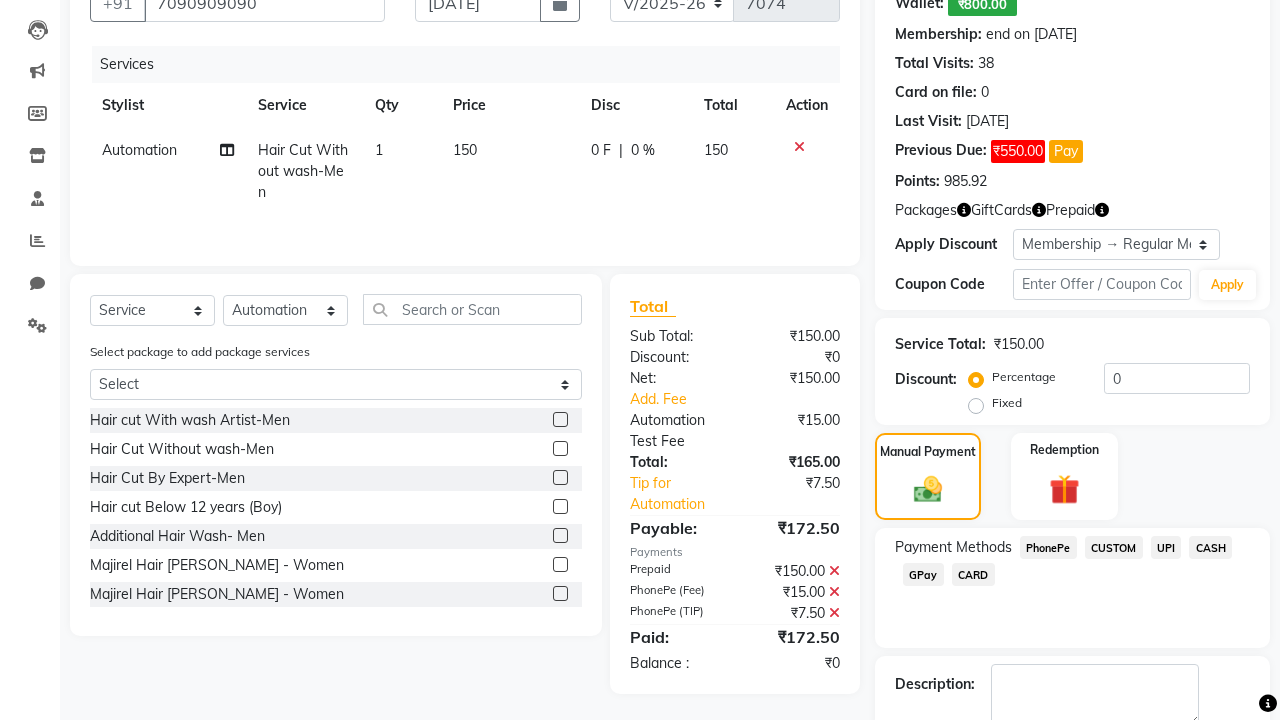 click 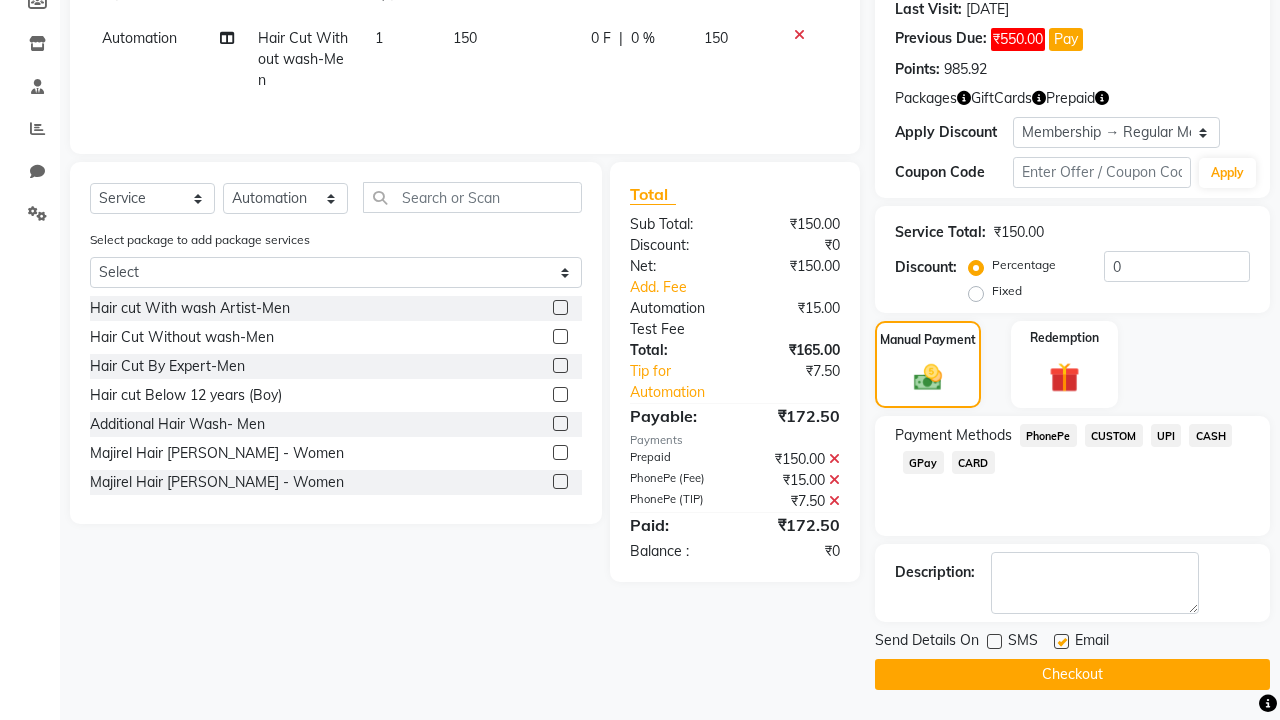 click 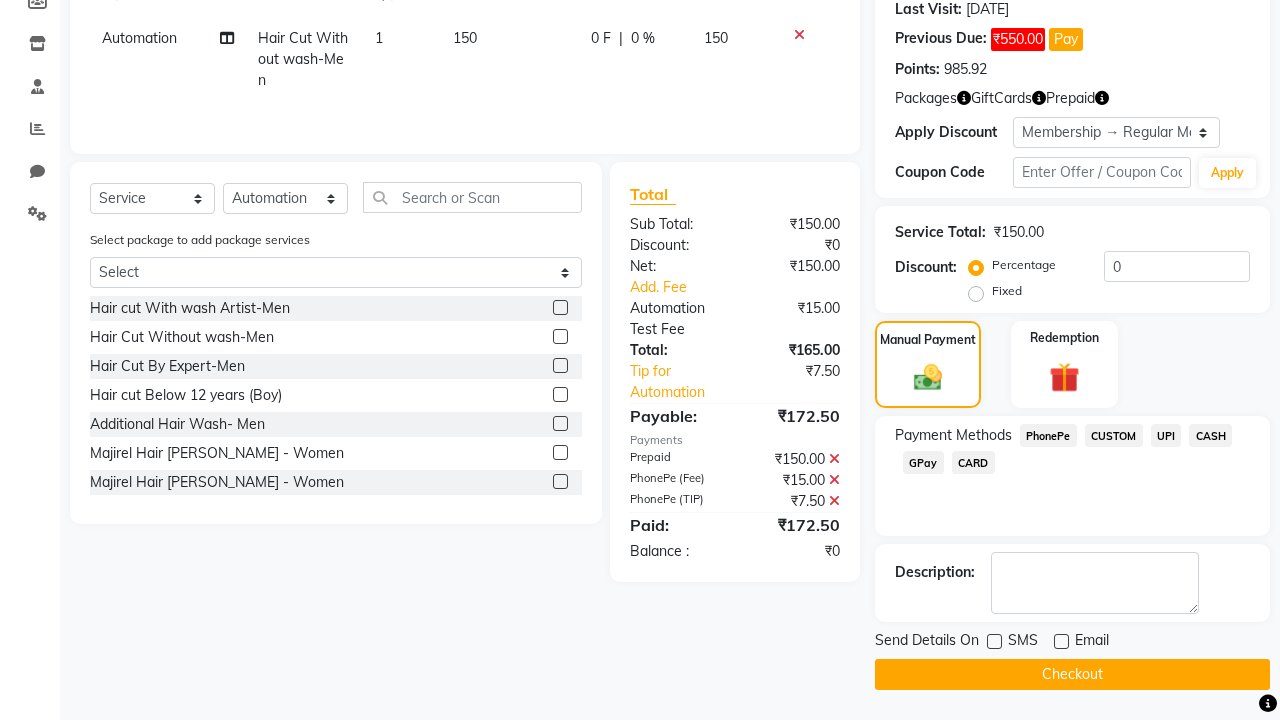 click on "Checkout" 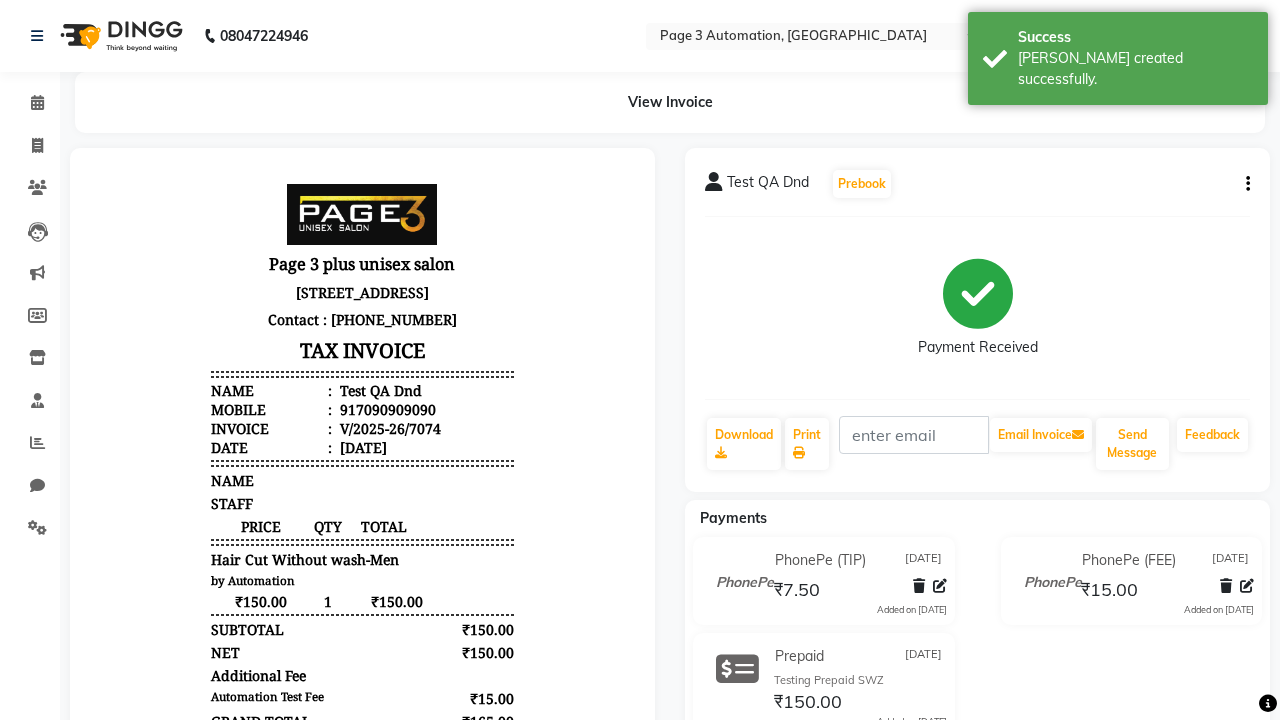 scroll, scrollTop: 0, scrollLeft: 0, axis: both 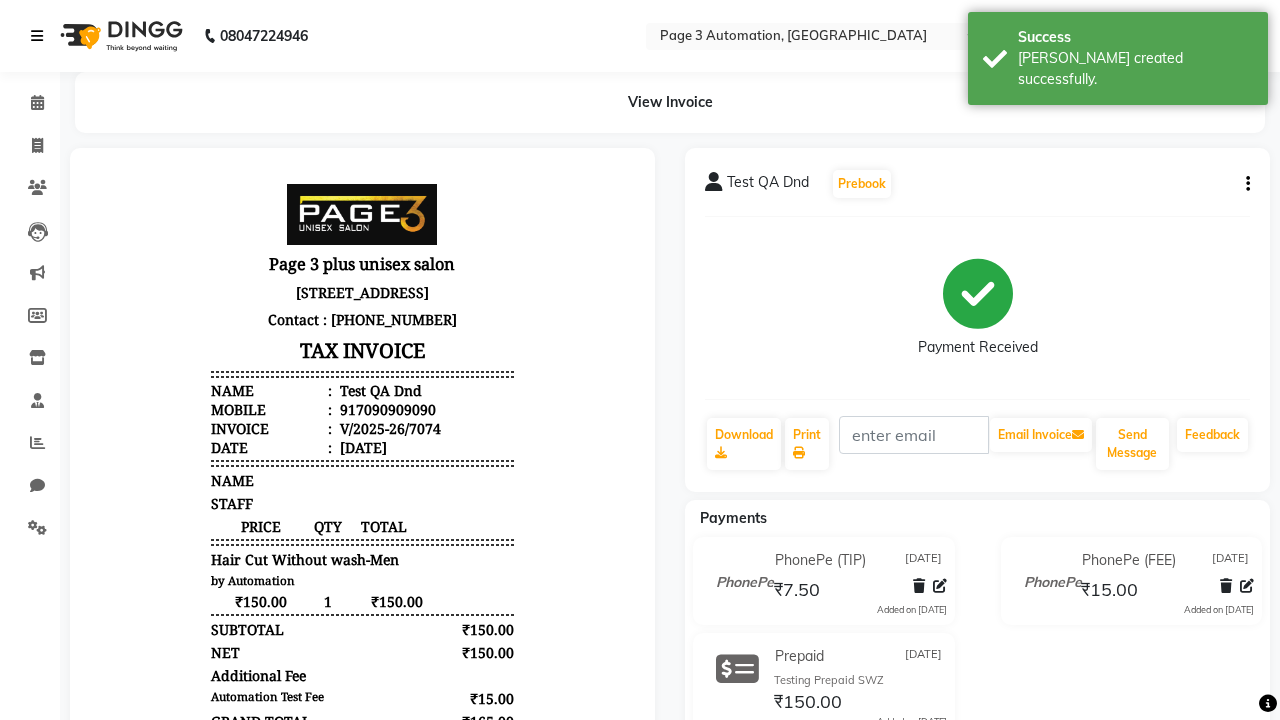 click on "[PERSON_NAME] created successfully." at bounding box center (1135, 69) 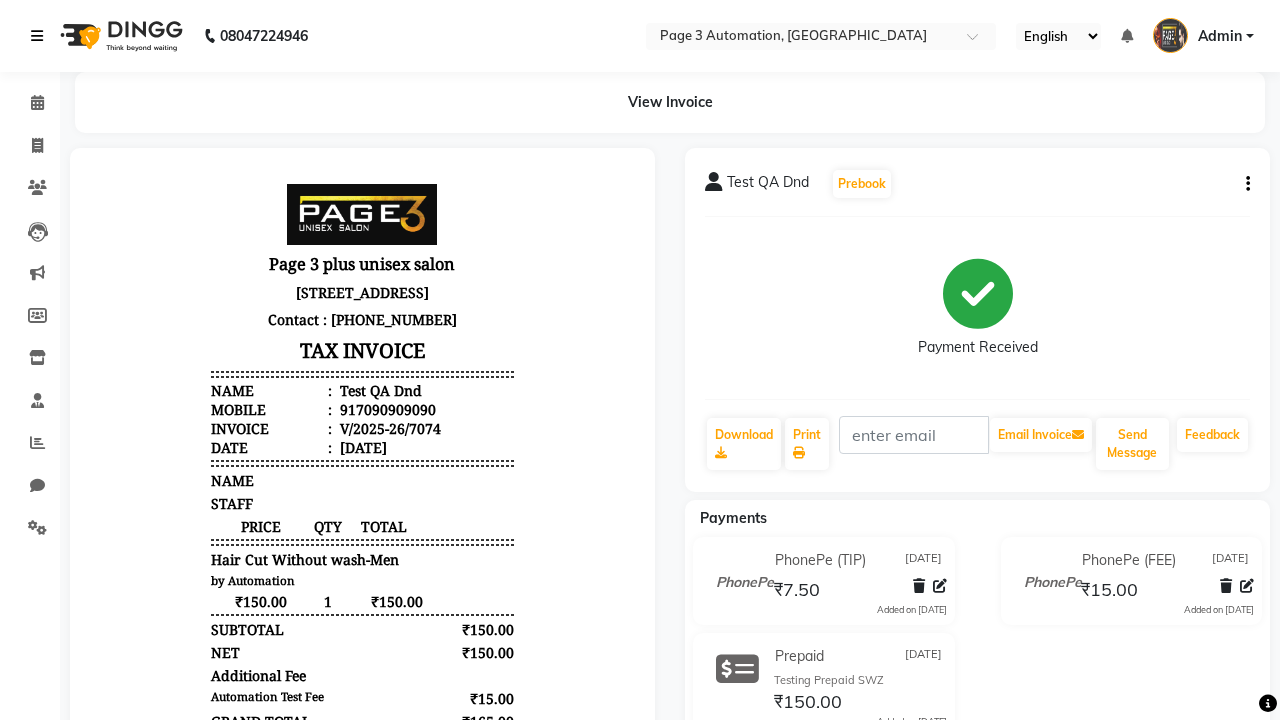 click at bounding box center [37, 36] 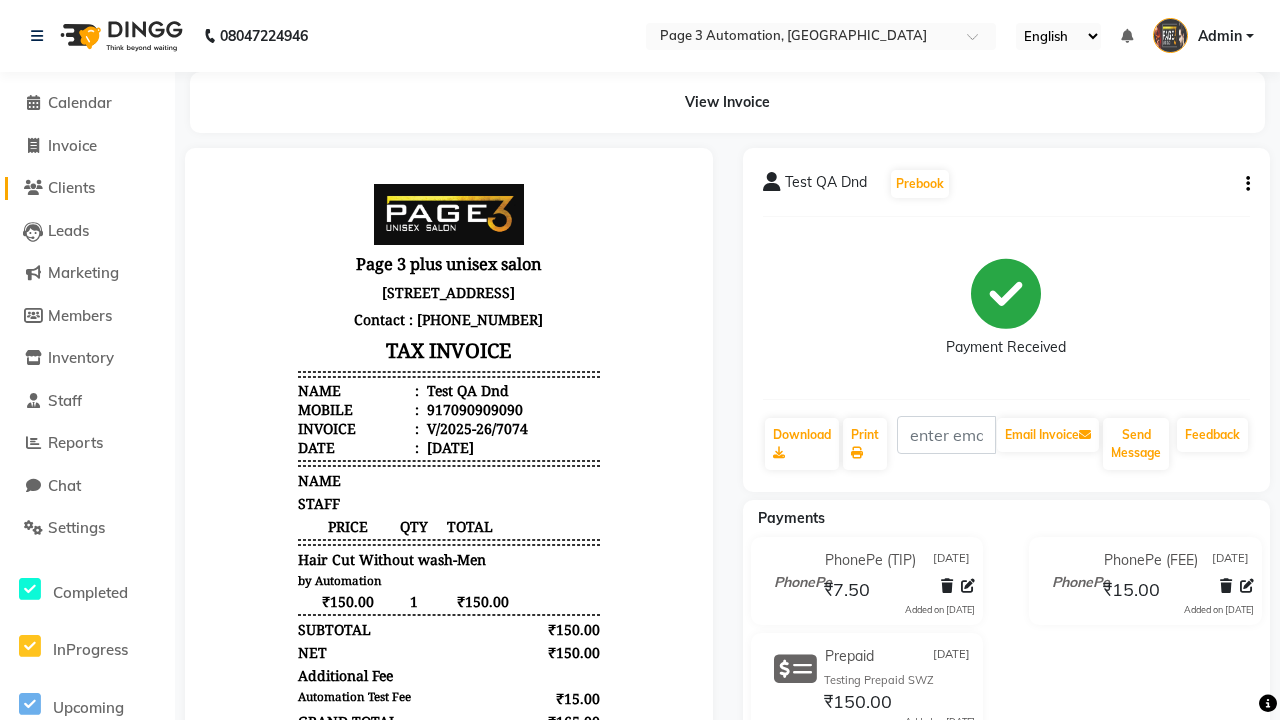 click on "Clients" 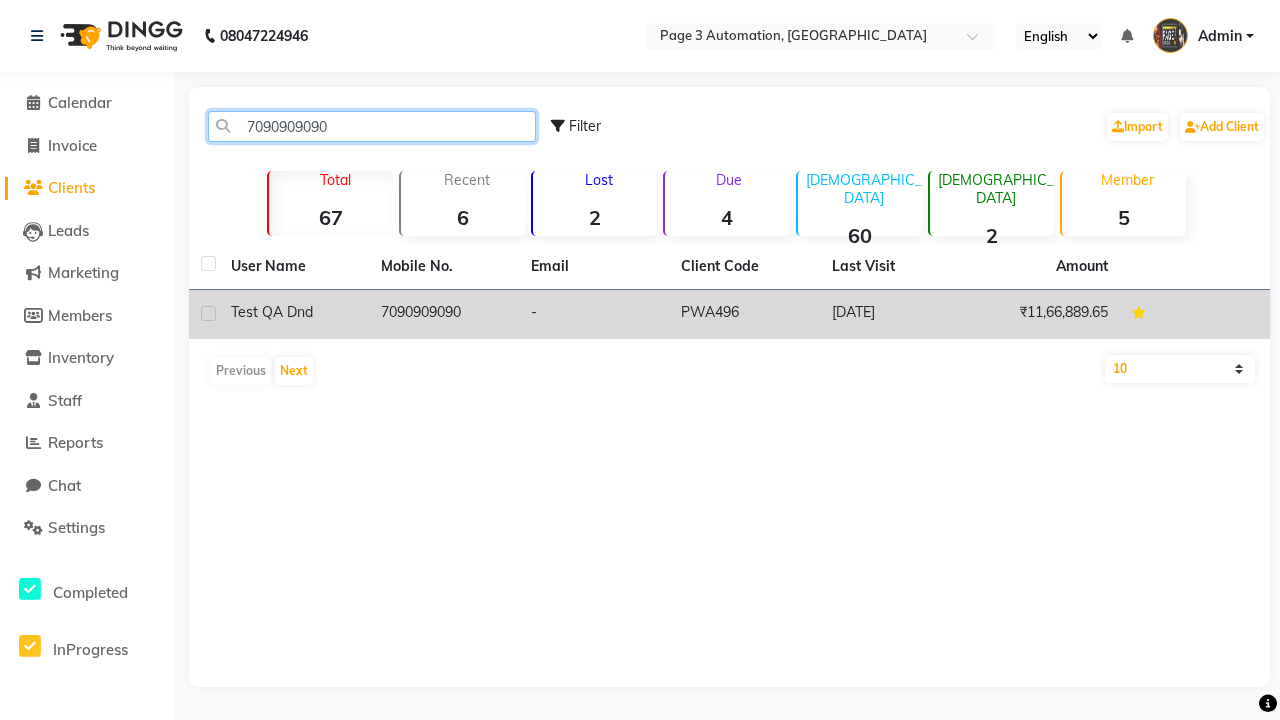 type on "7090909090" 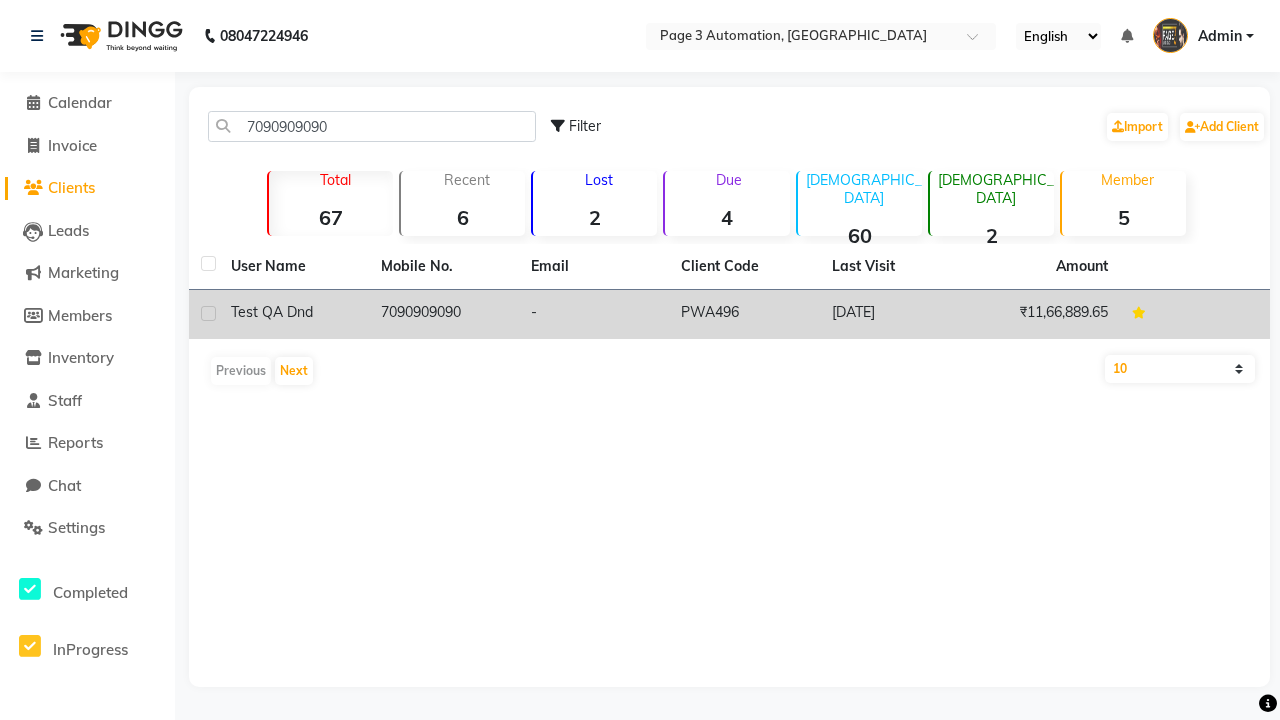 click on "7090909090" 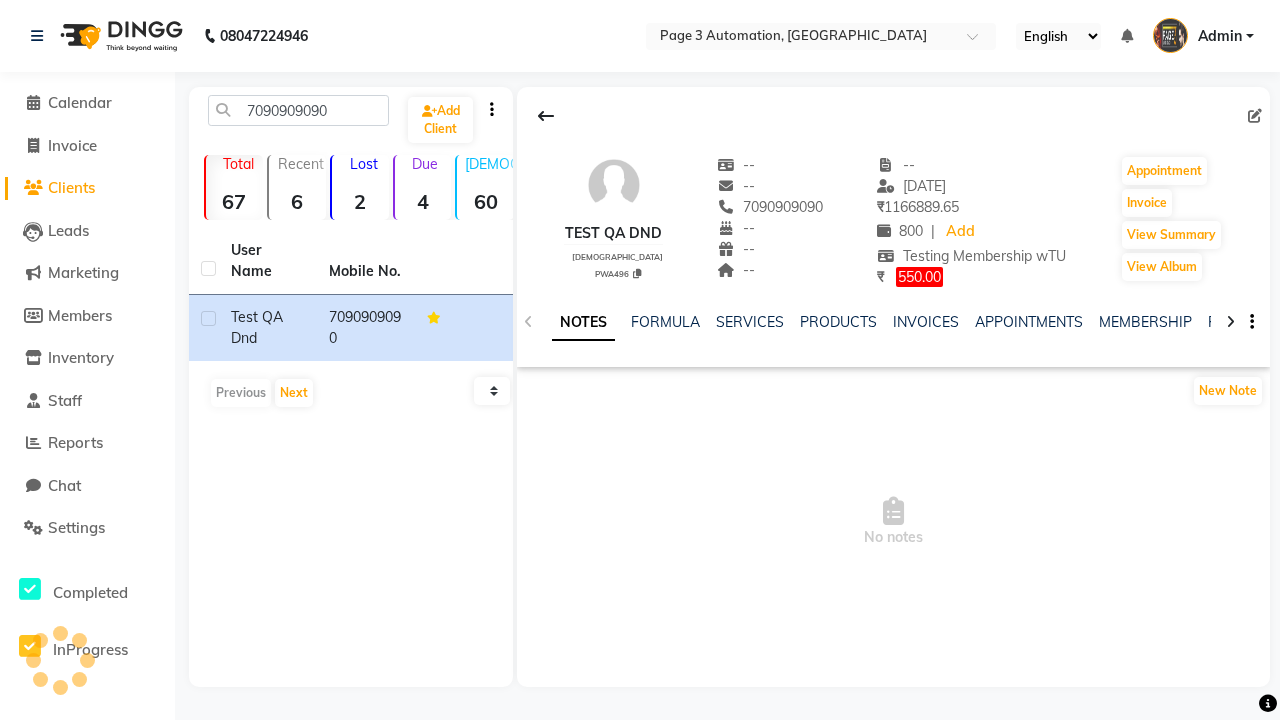 click on "VOUCHERS" 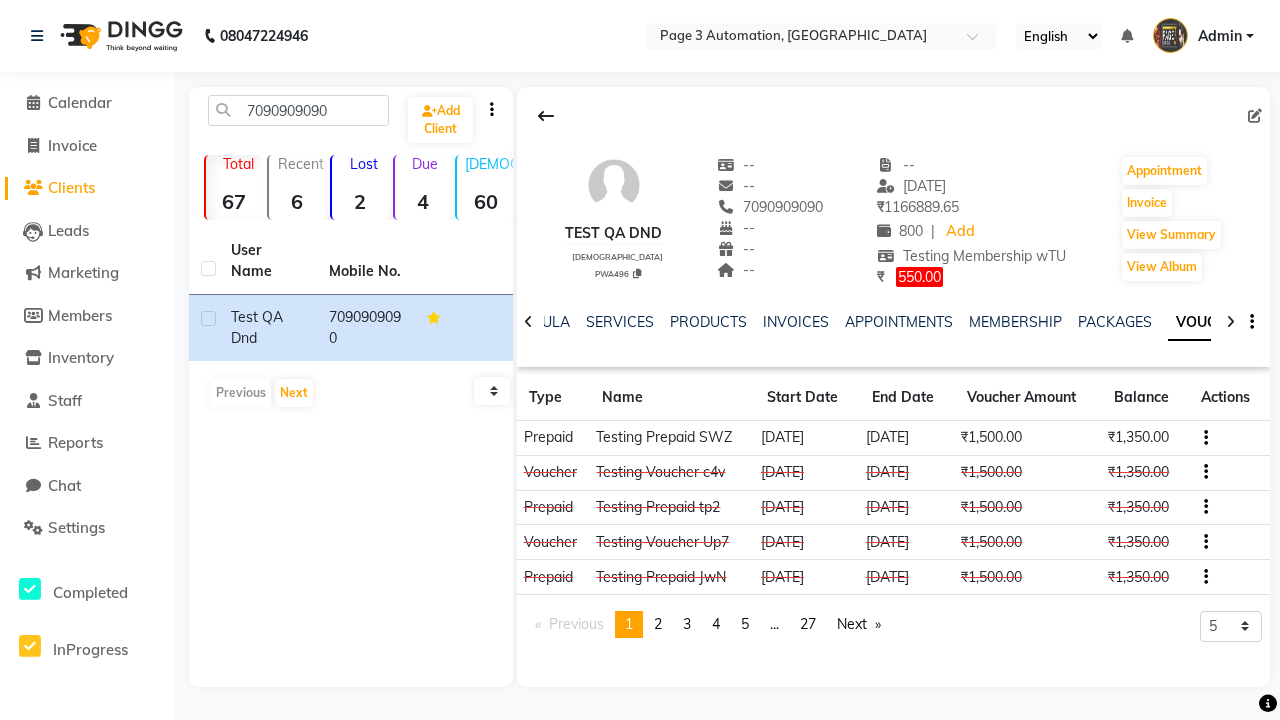 scroll, scrollTop: 0, scrollLeft: 460, axis: horizontal 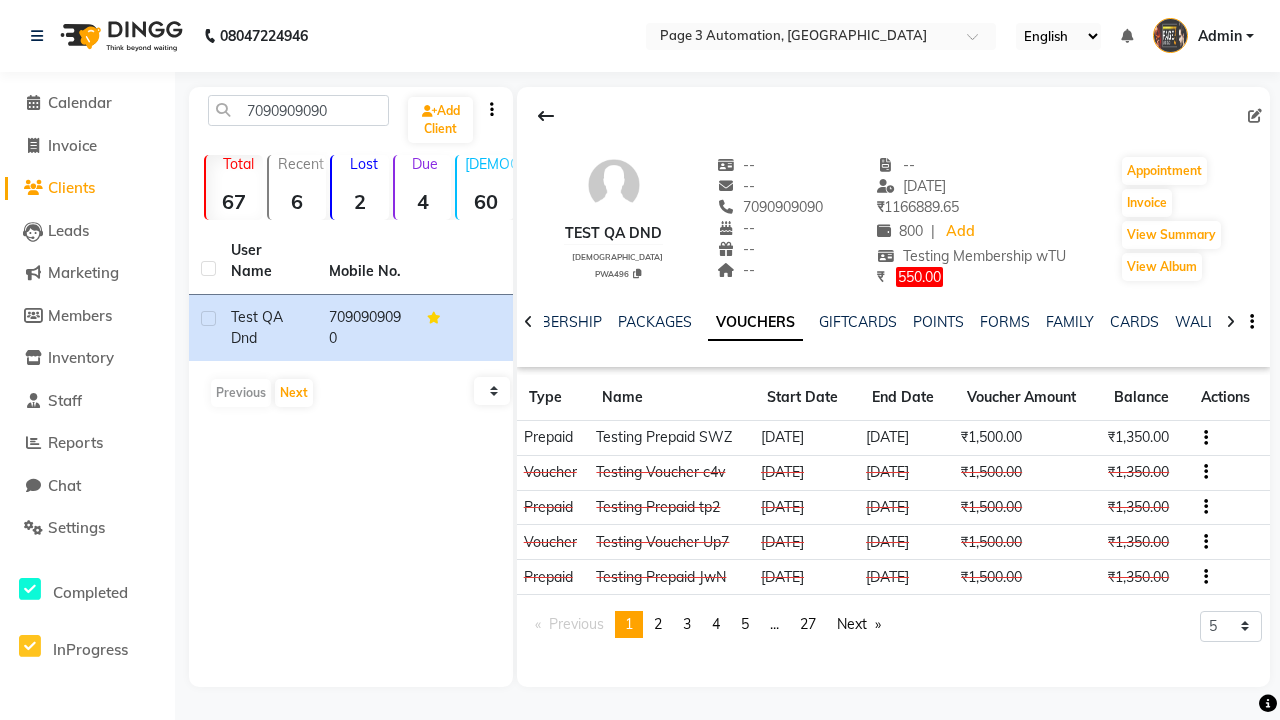 click 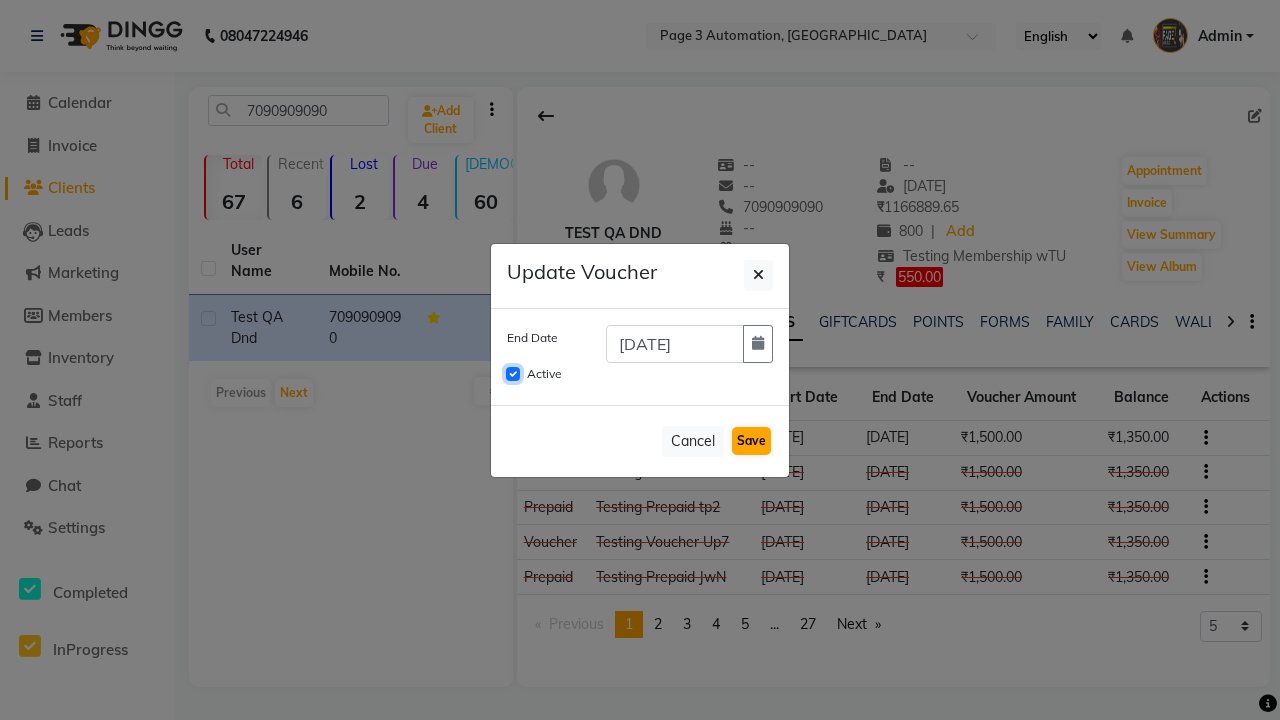 click on "Active" at bounding box center (513, 374) 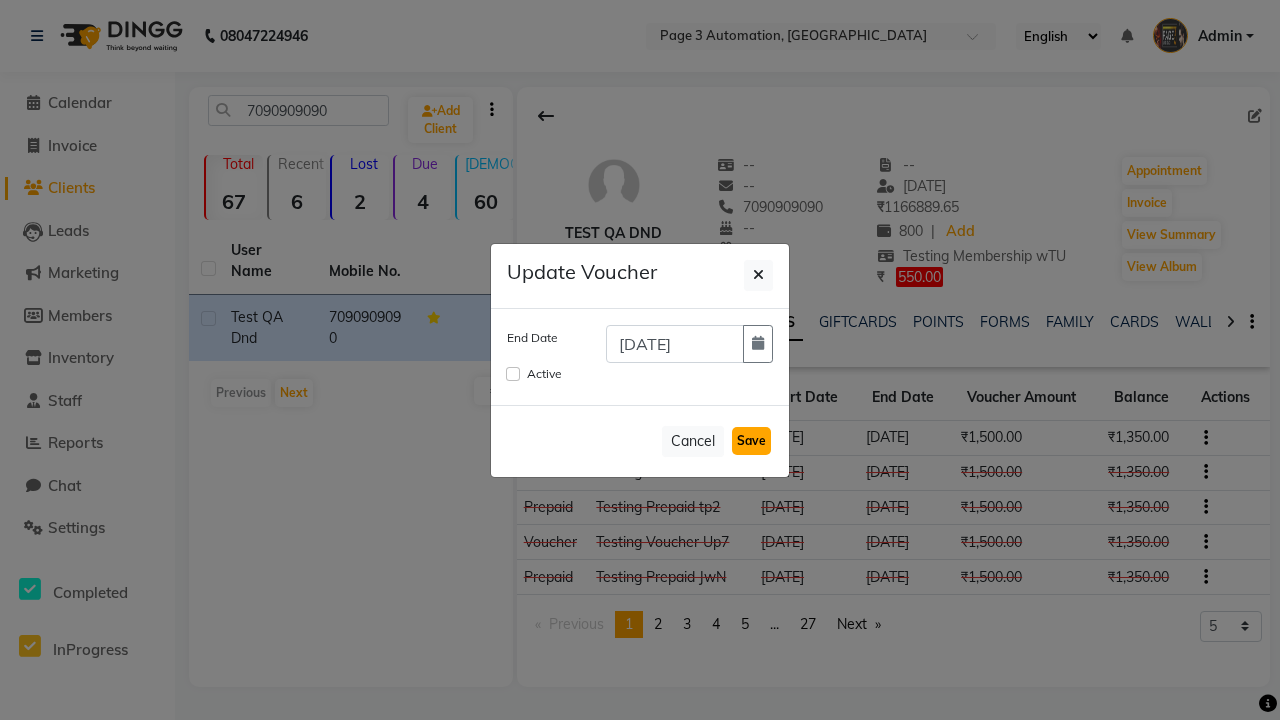 click on "Save" 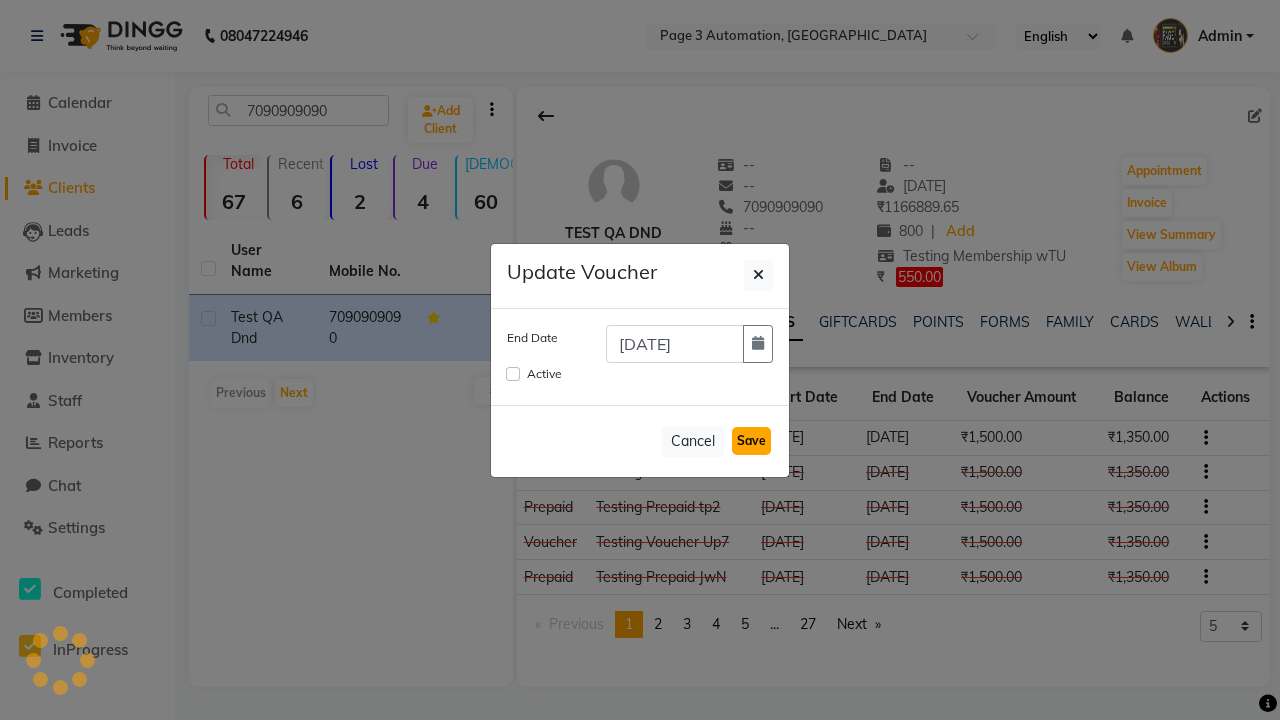 type 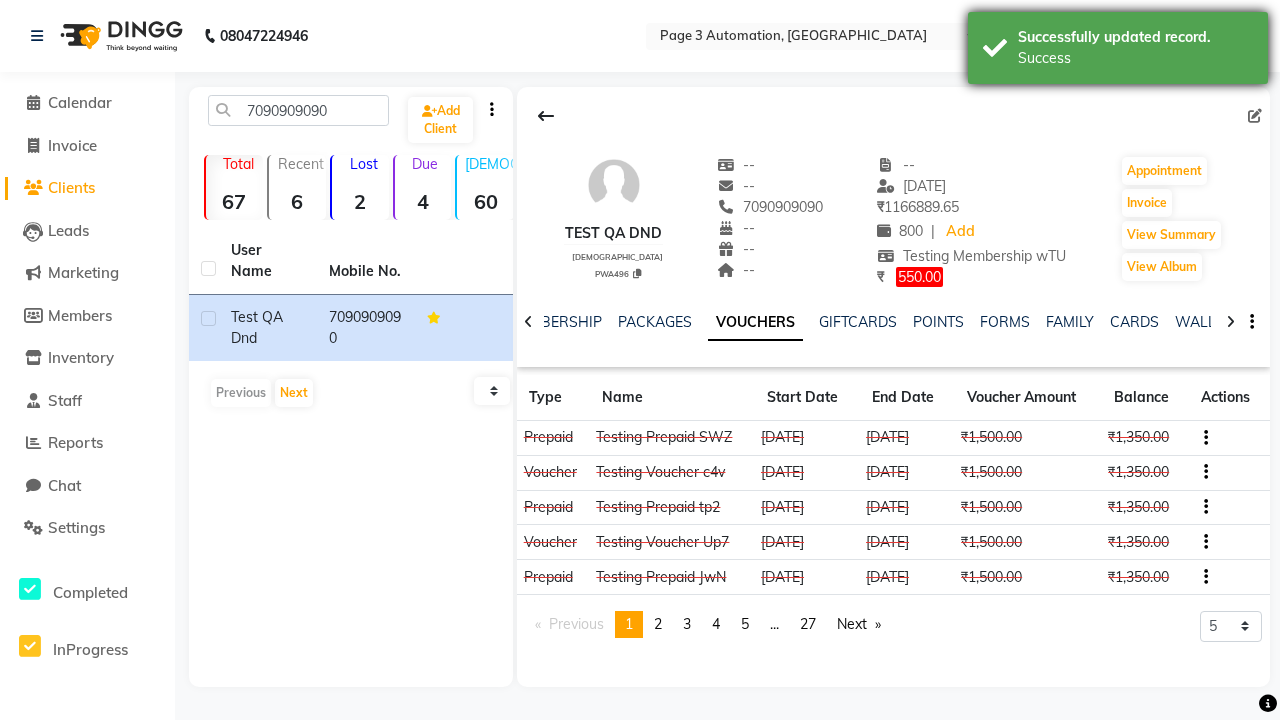 click on "Success" at bounding box center (1135, 58) 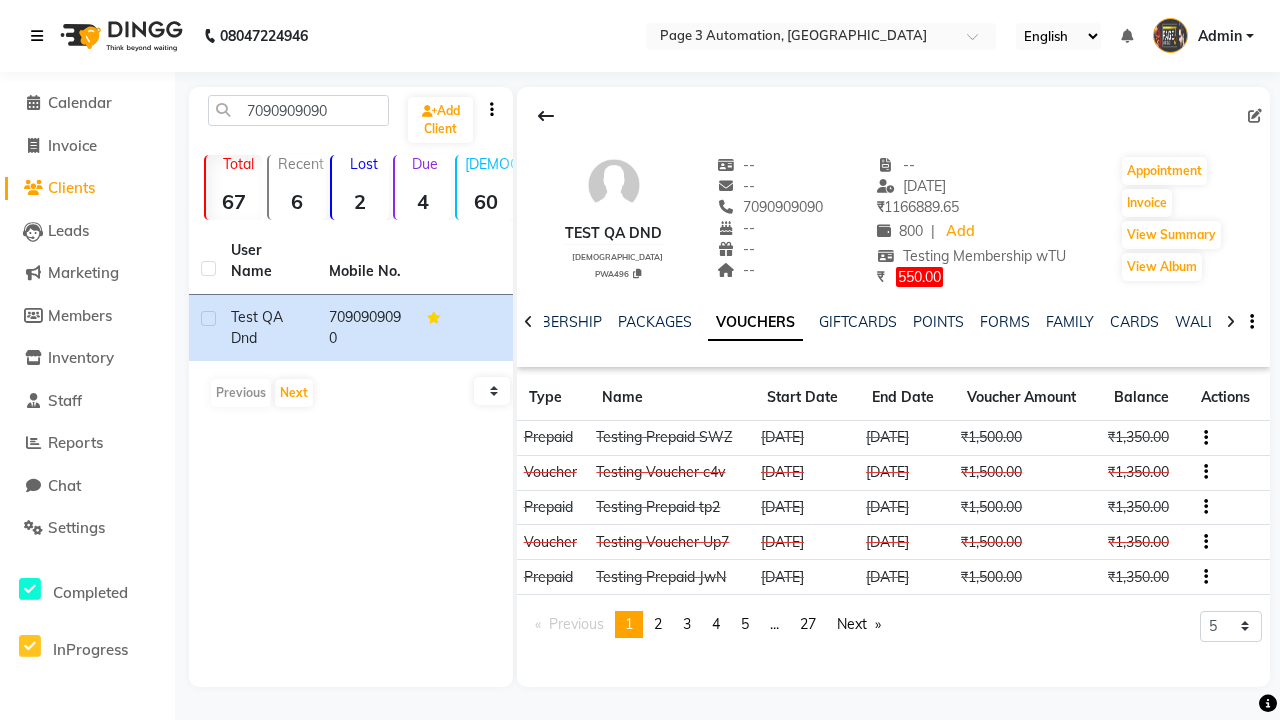 click at bounding box center [37, 36] 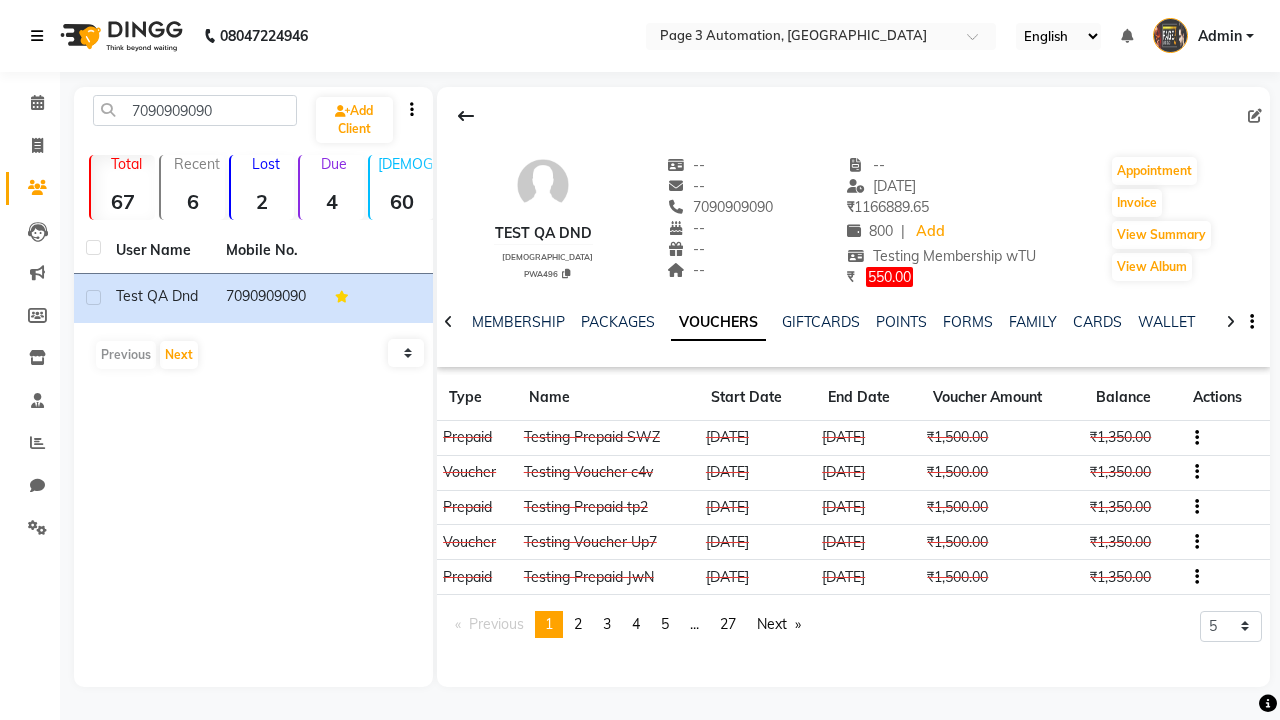scroll, scrollTop: 0, scrollLeft: 417, axis: horizontal 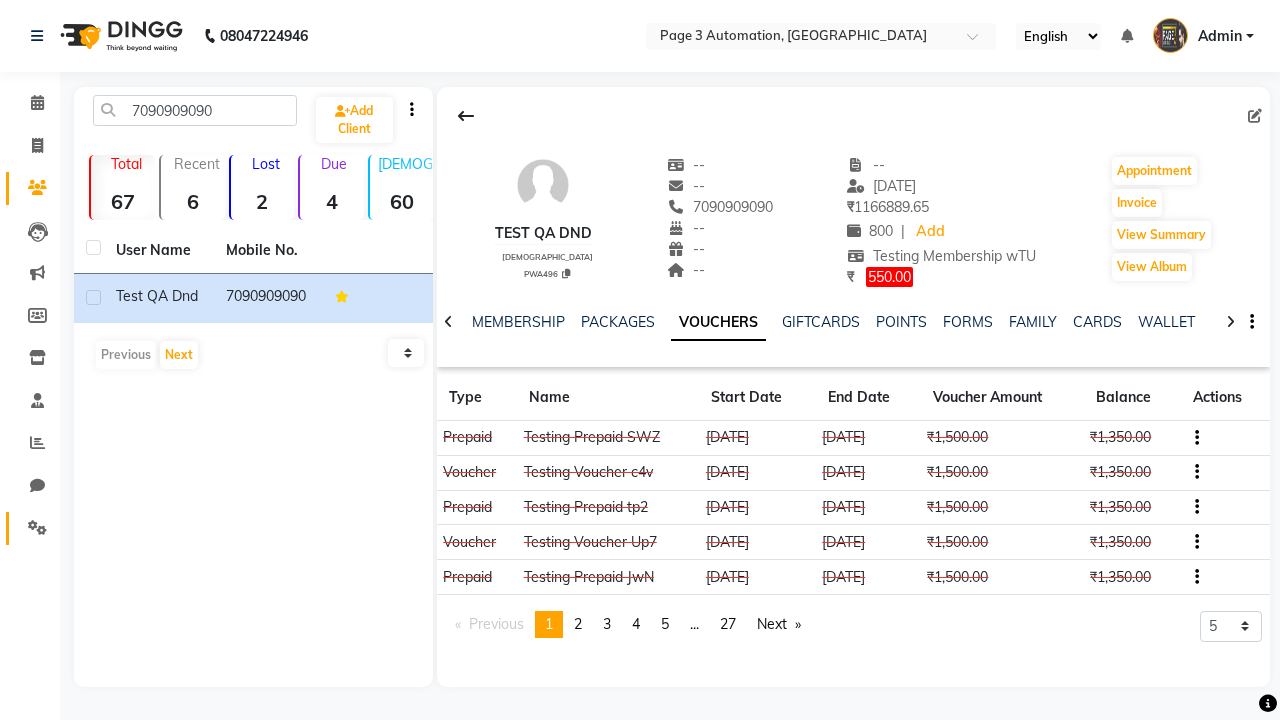 click 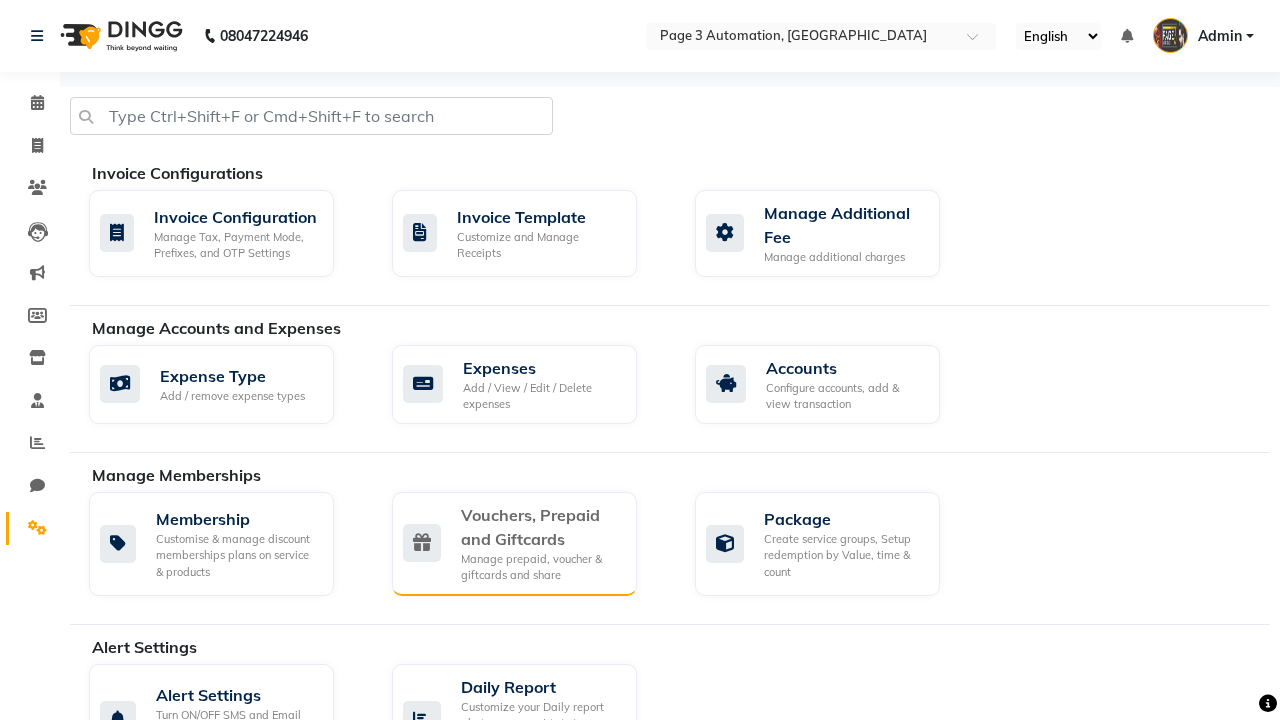 click on "Vouchers, Prepaid and Giftcards" 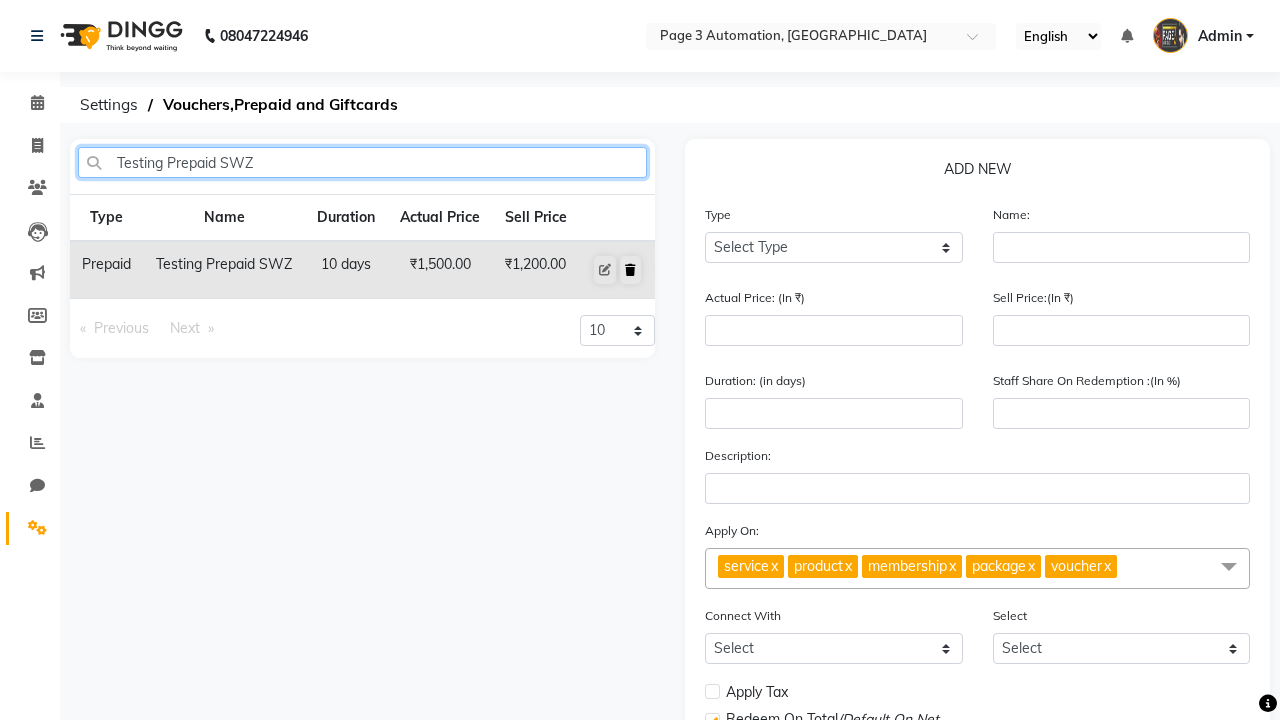 type on "Testing Prepaid SWZ" 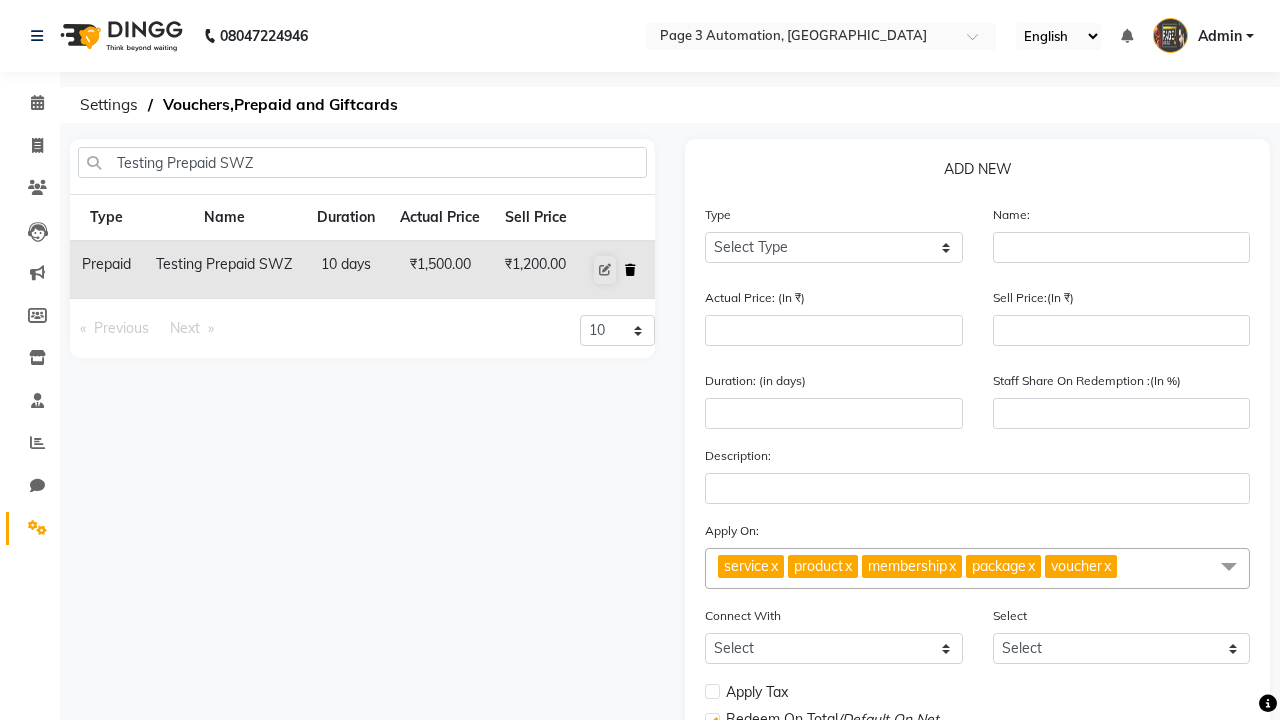 click 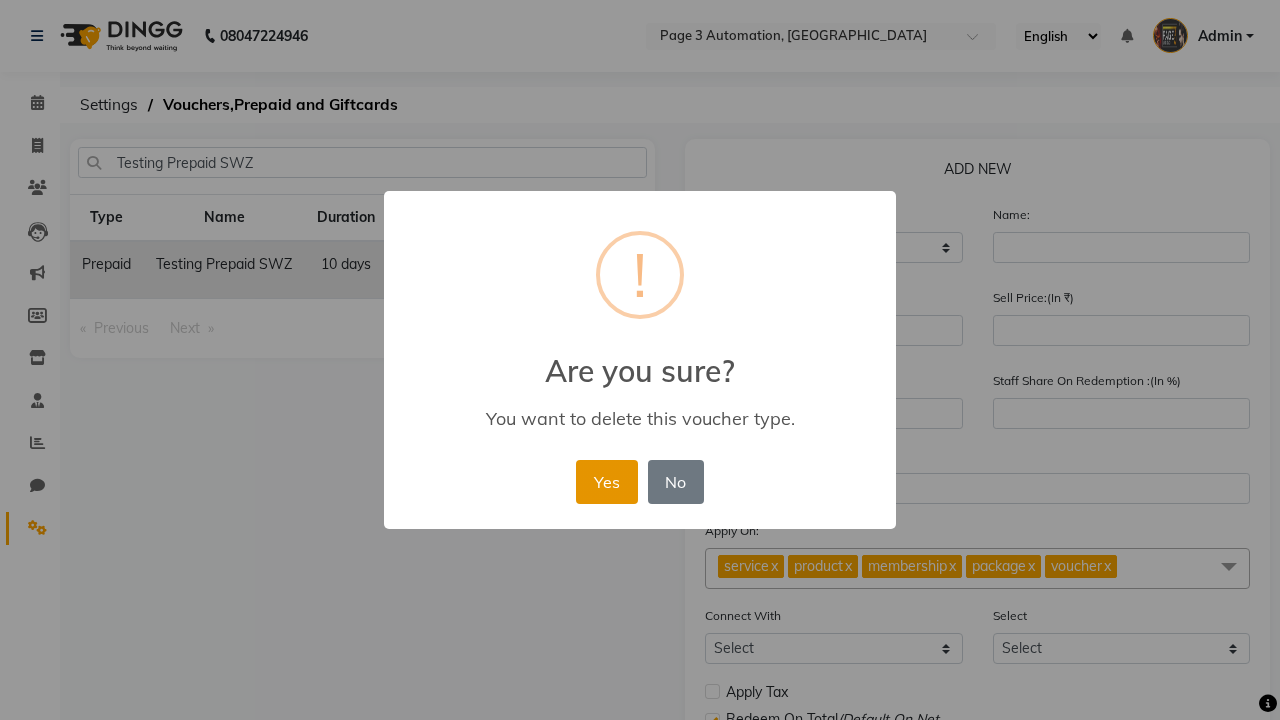 click on "Yes" at bounding box center [606, 482] 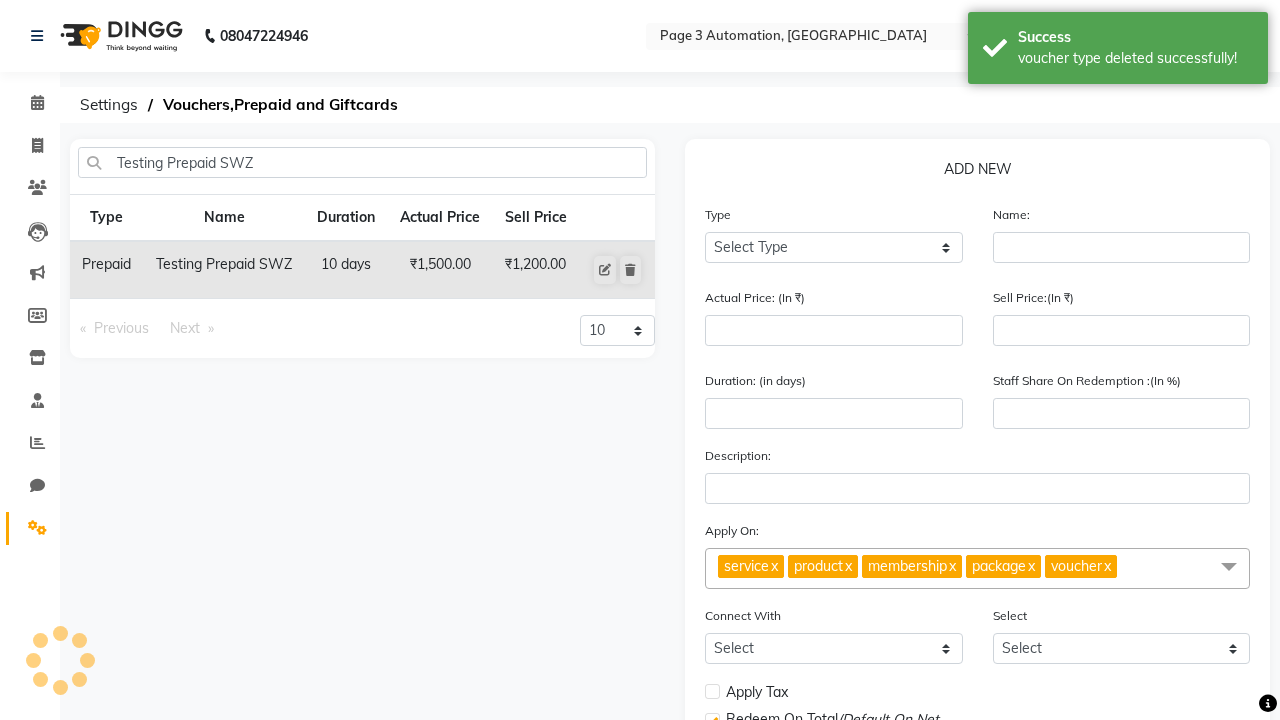 type 